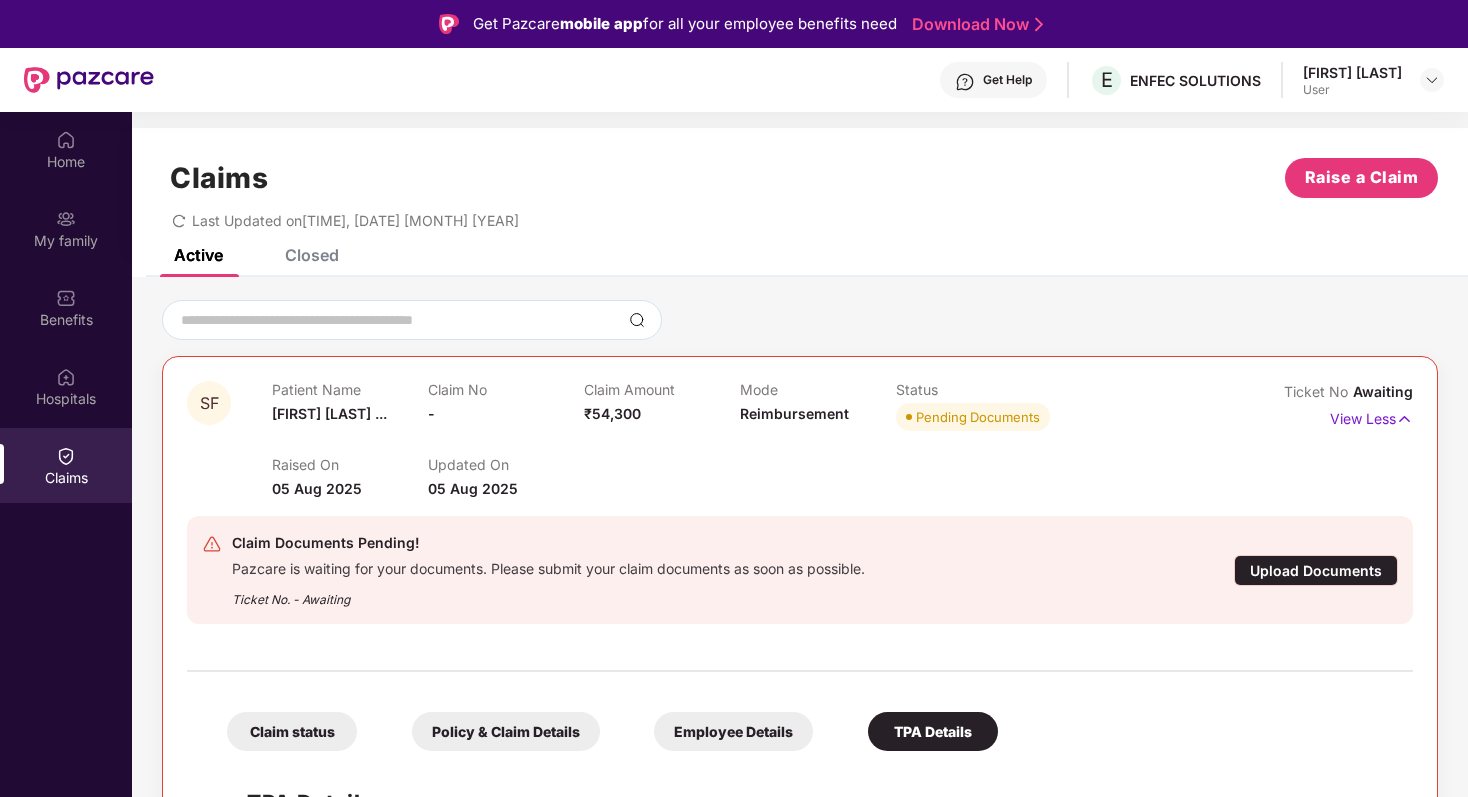 scroll, scrollTop: 112, scrollLeft: 0, axis: vertical 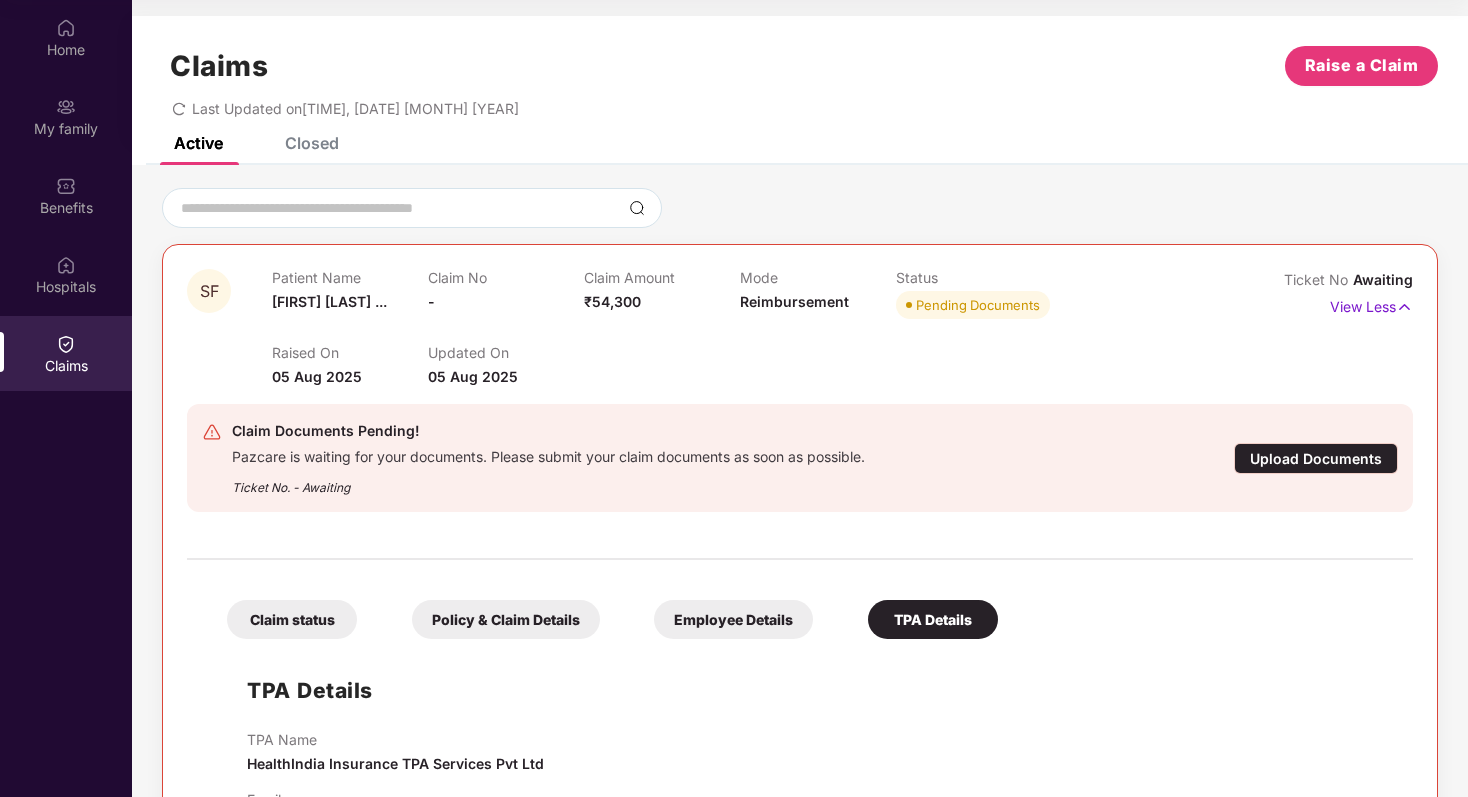 click on "Upload Documents" at bounding box center (1316, 458) 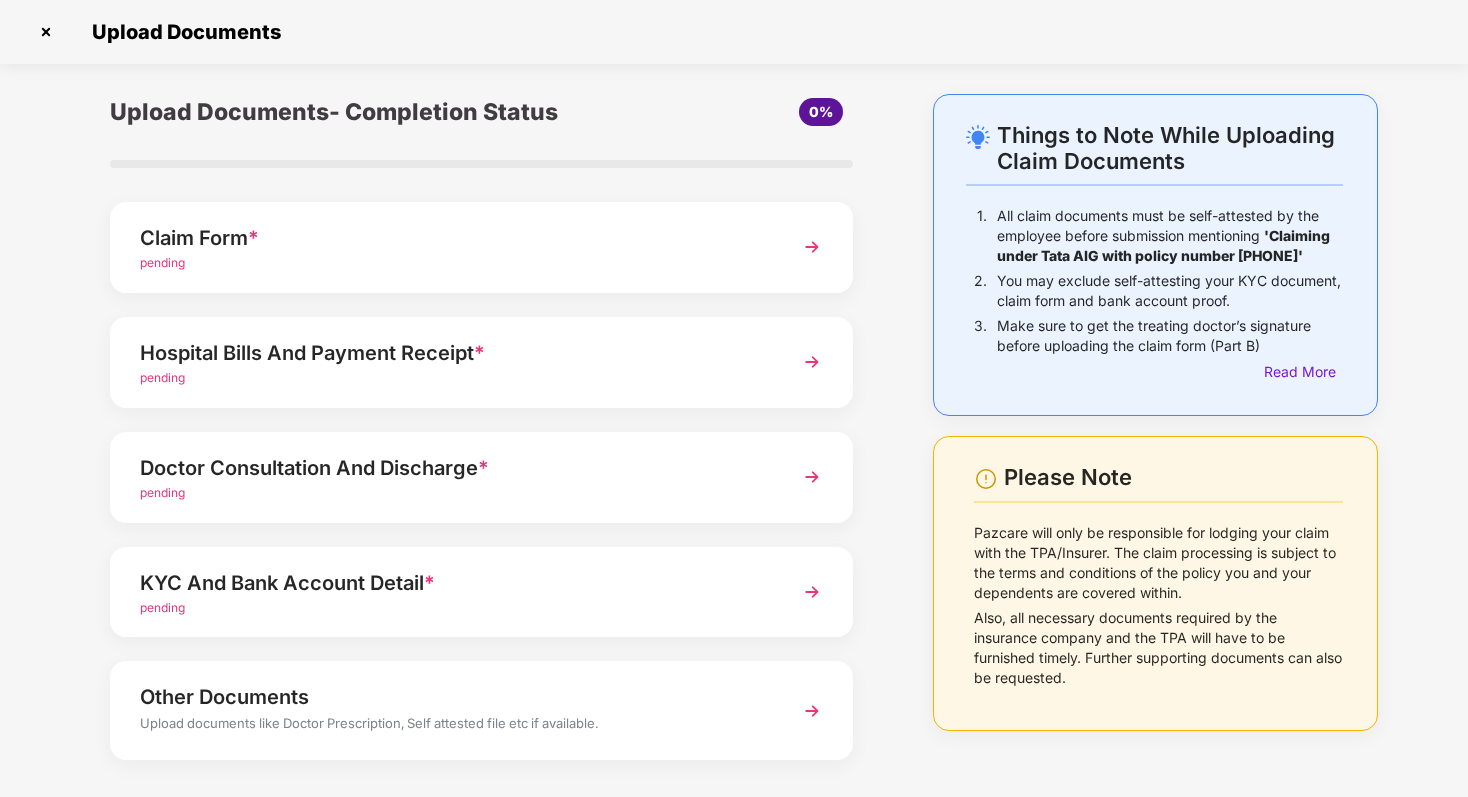 click on "Claim Form *" at bounding box center [453, 238] 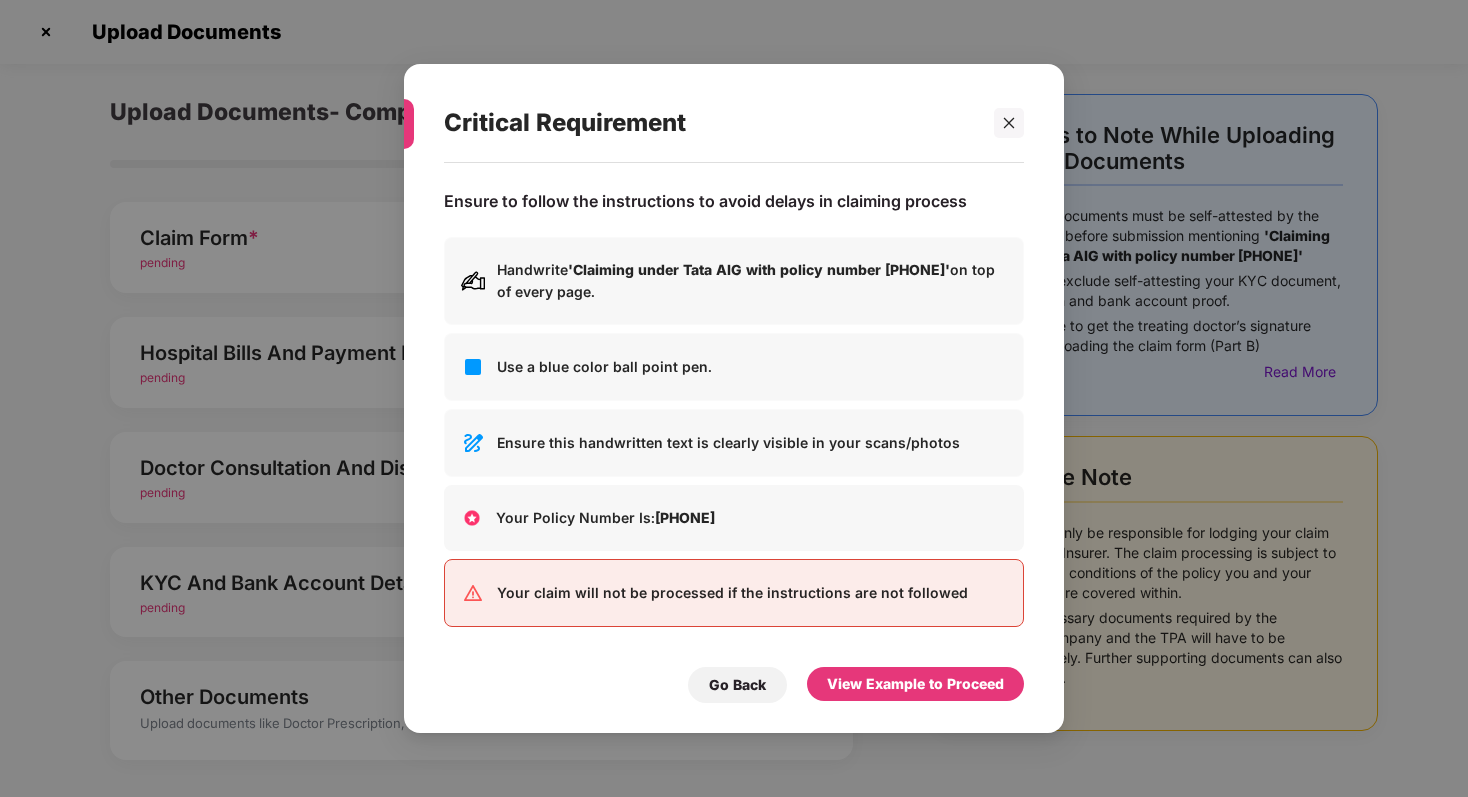 scroll, scrollTop: 0, scrollLeft: 0, axis: both 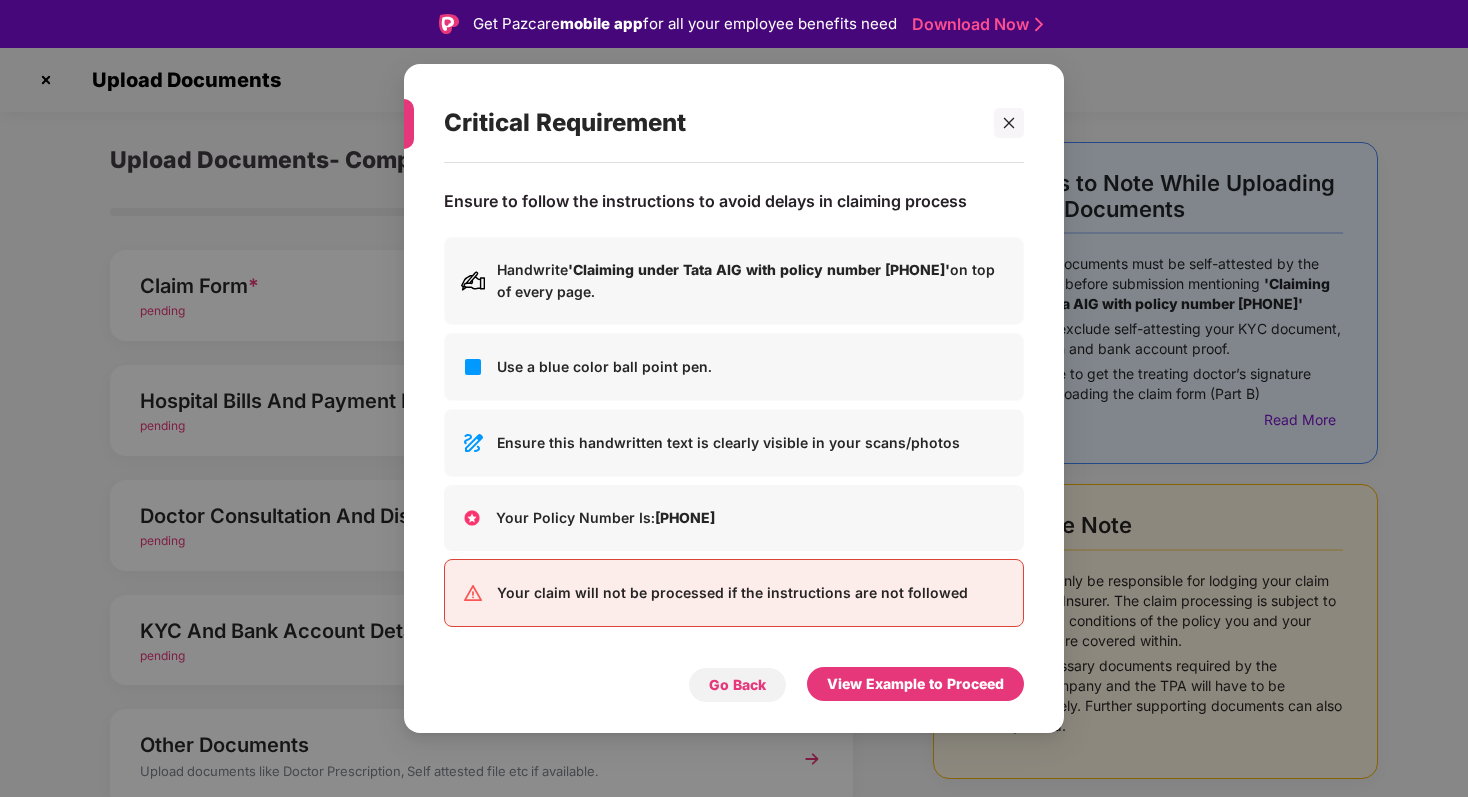 click on "Go Back" at bounding box center [737, 685] 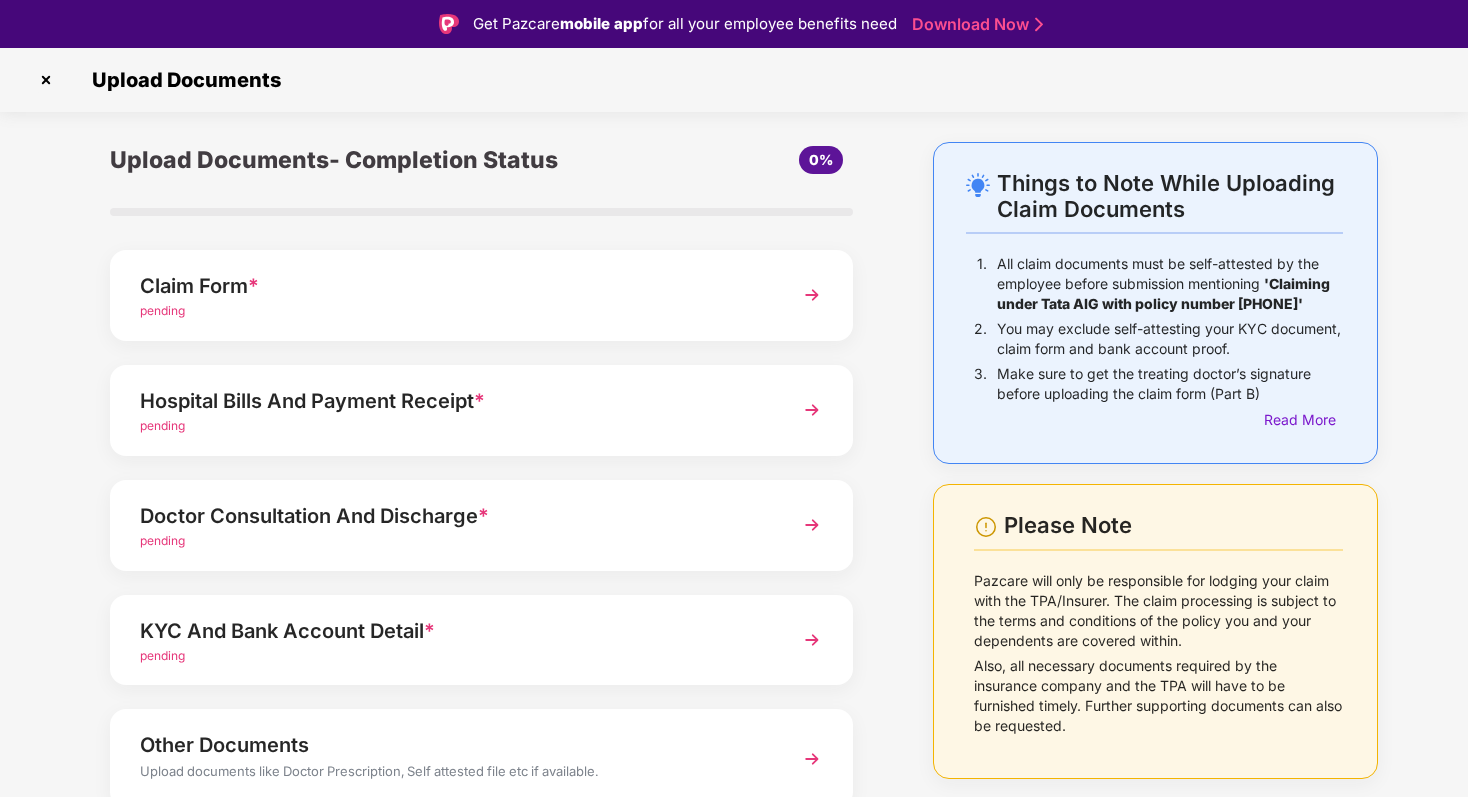 scroll, scrollTop: 87, scrollLeft: 0, axis: vertical 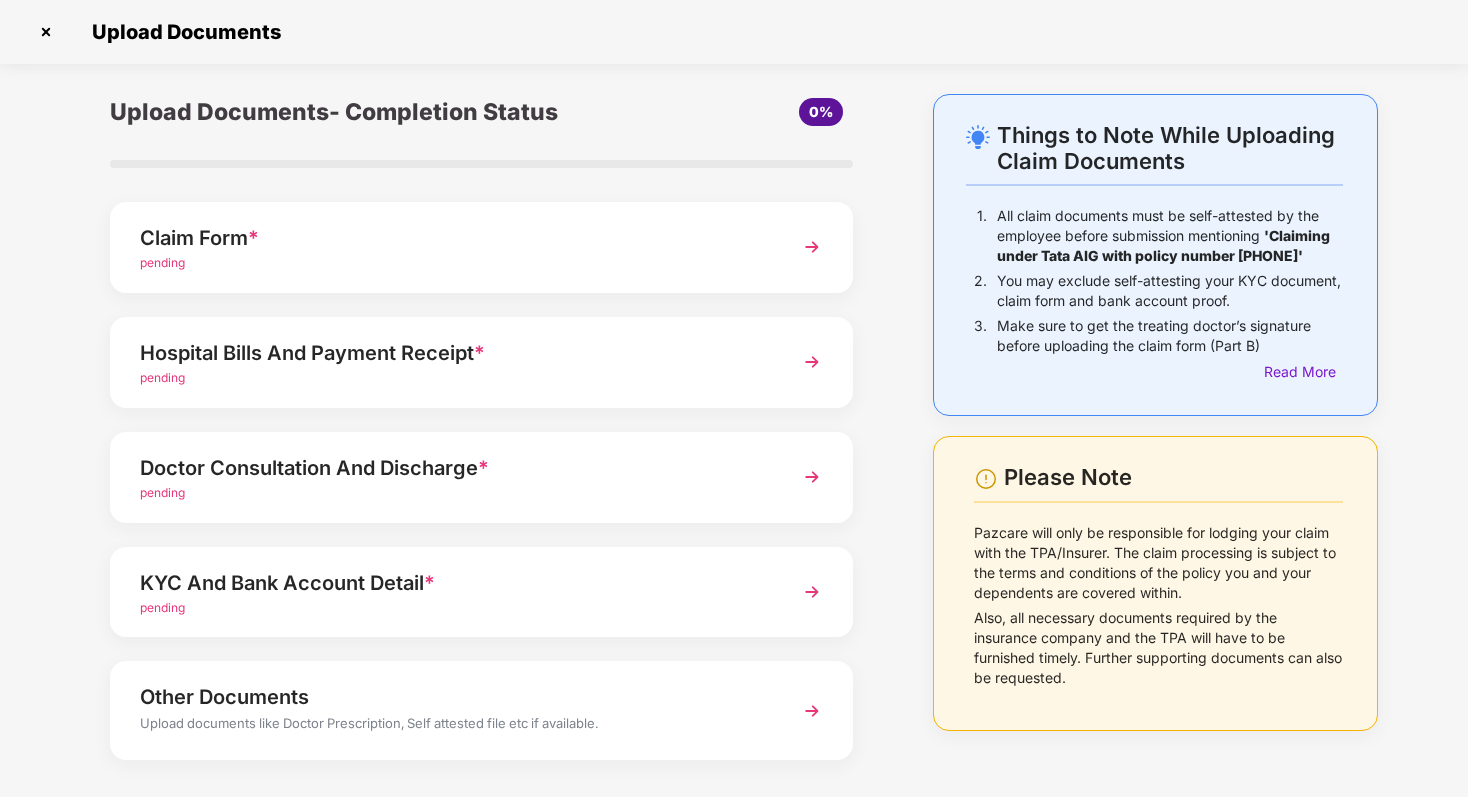 click on "Claim Form * pending" at bounding box center [481, 247] 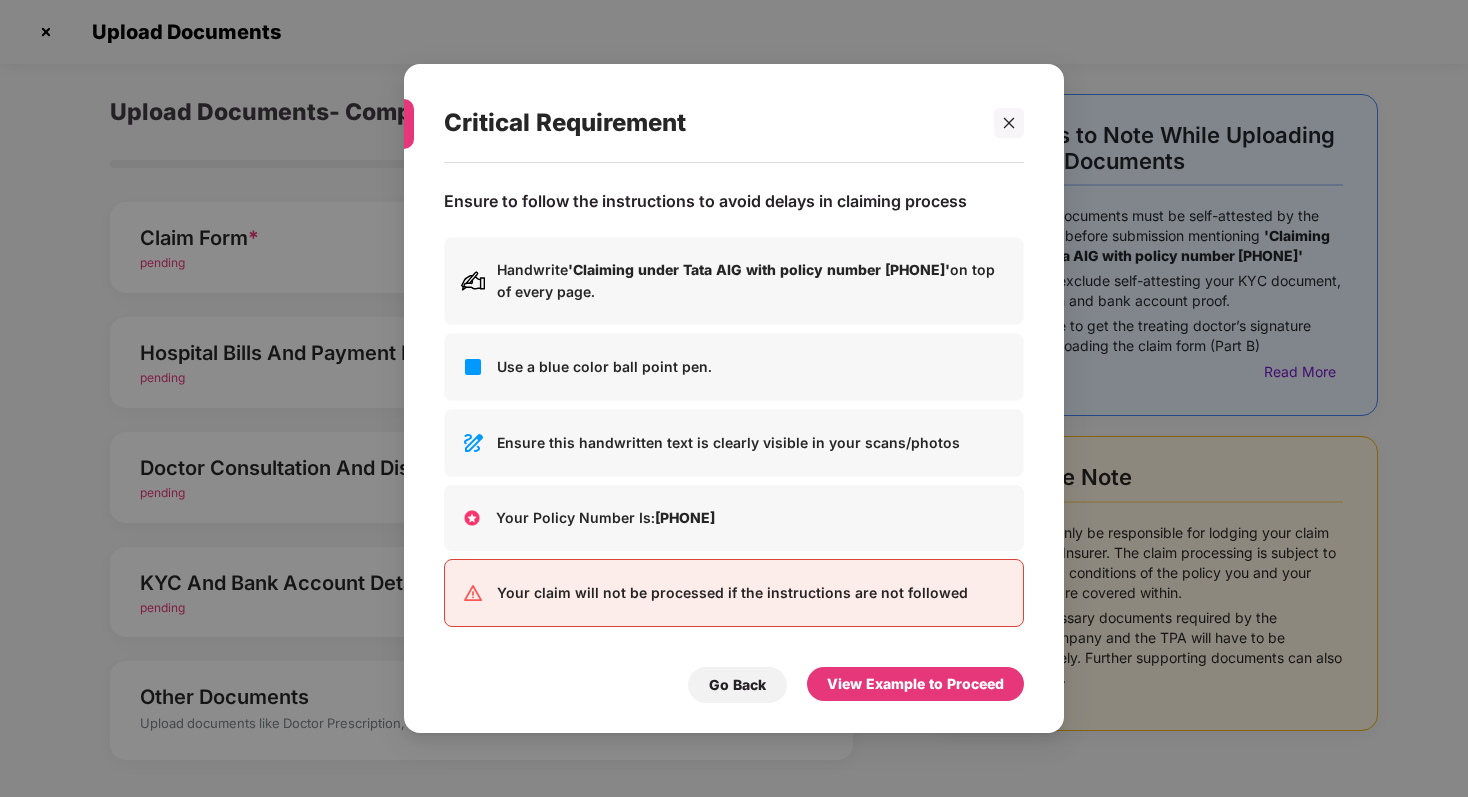 scroll, scrollTop: 0, scrollLeft: 0, axis: both 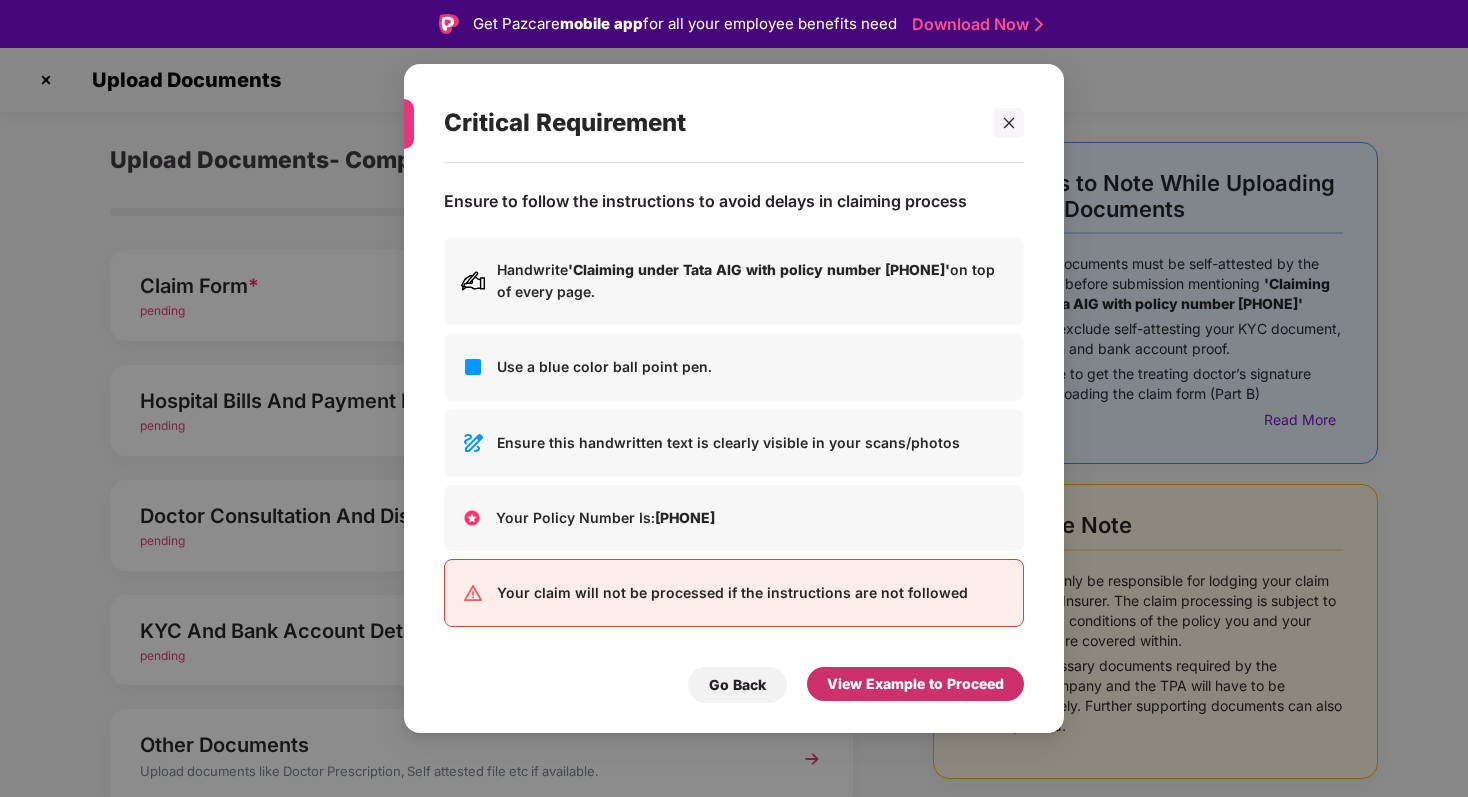 click on "View Example to Proceed" at bounding box center (915, 684) 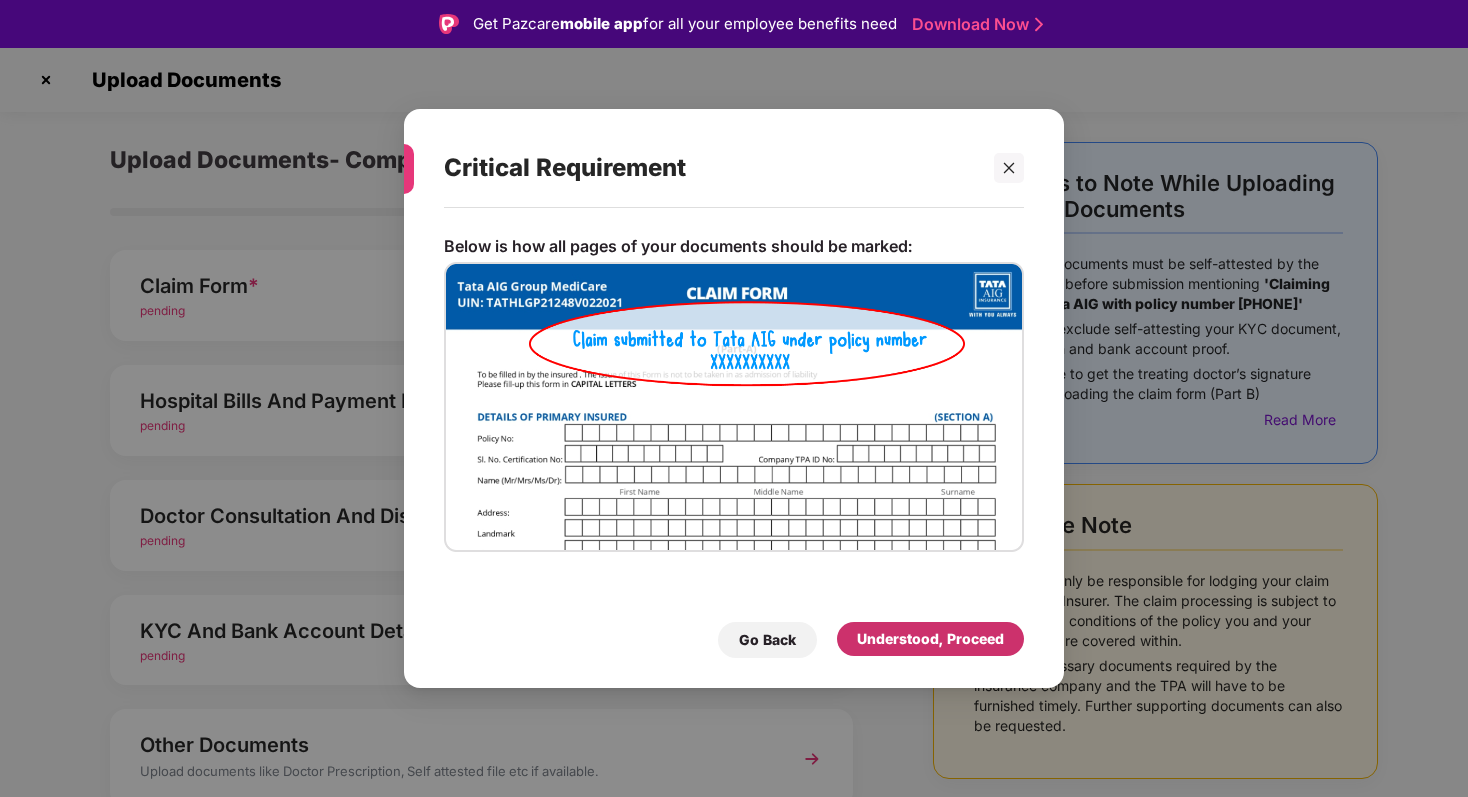 click on "Understood, Proceed" at bounding box center (930, 639) 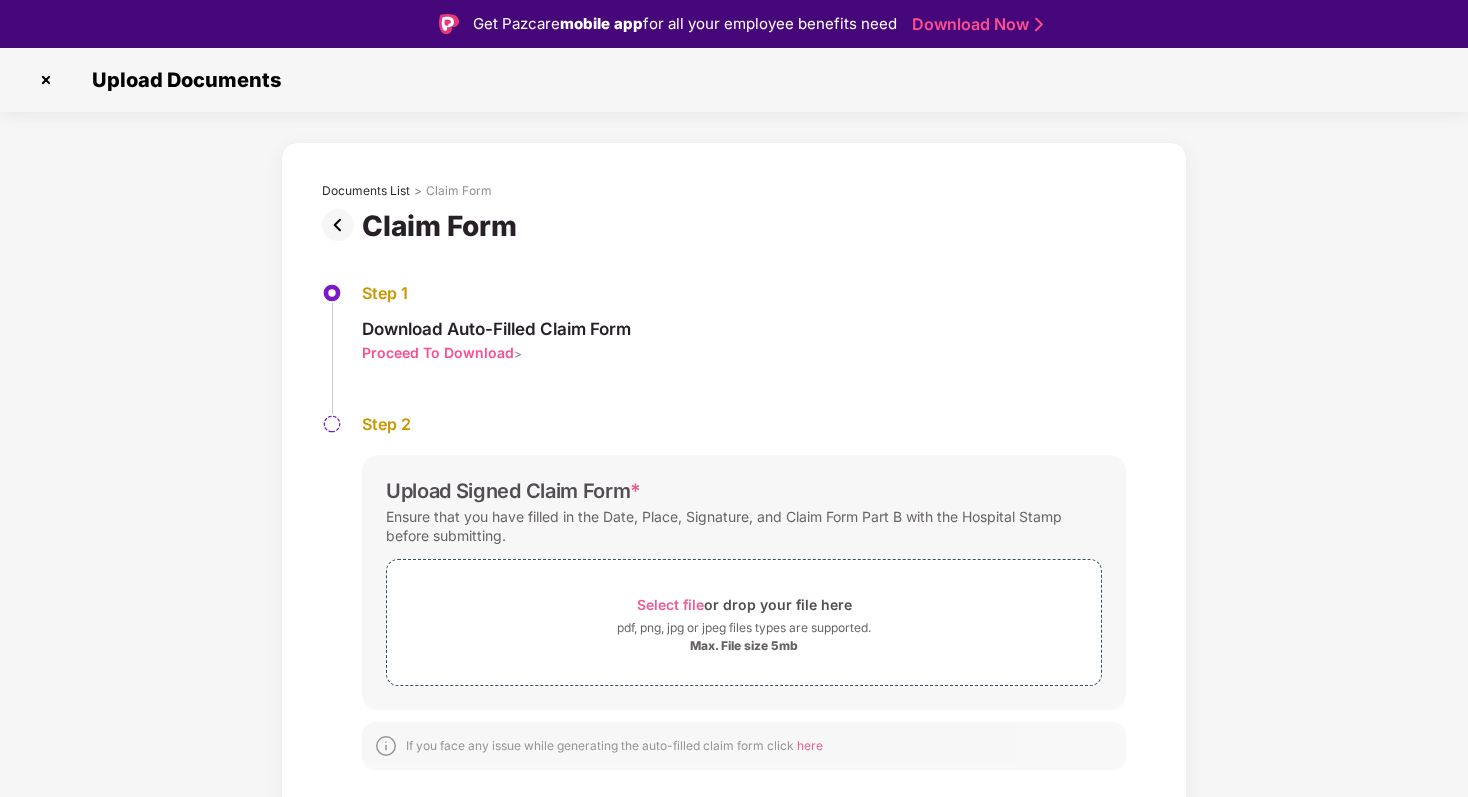 scroll, scrollTop: 48, scrollLeft: 0, axis: vertical 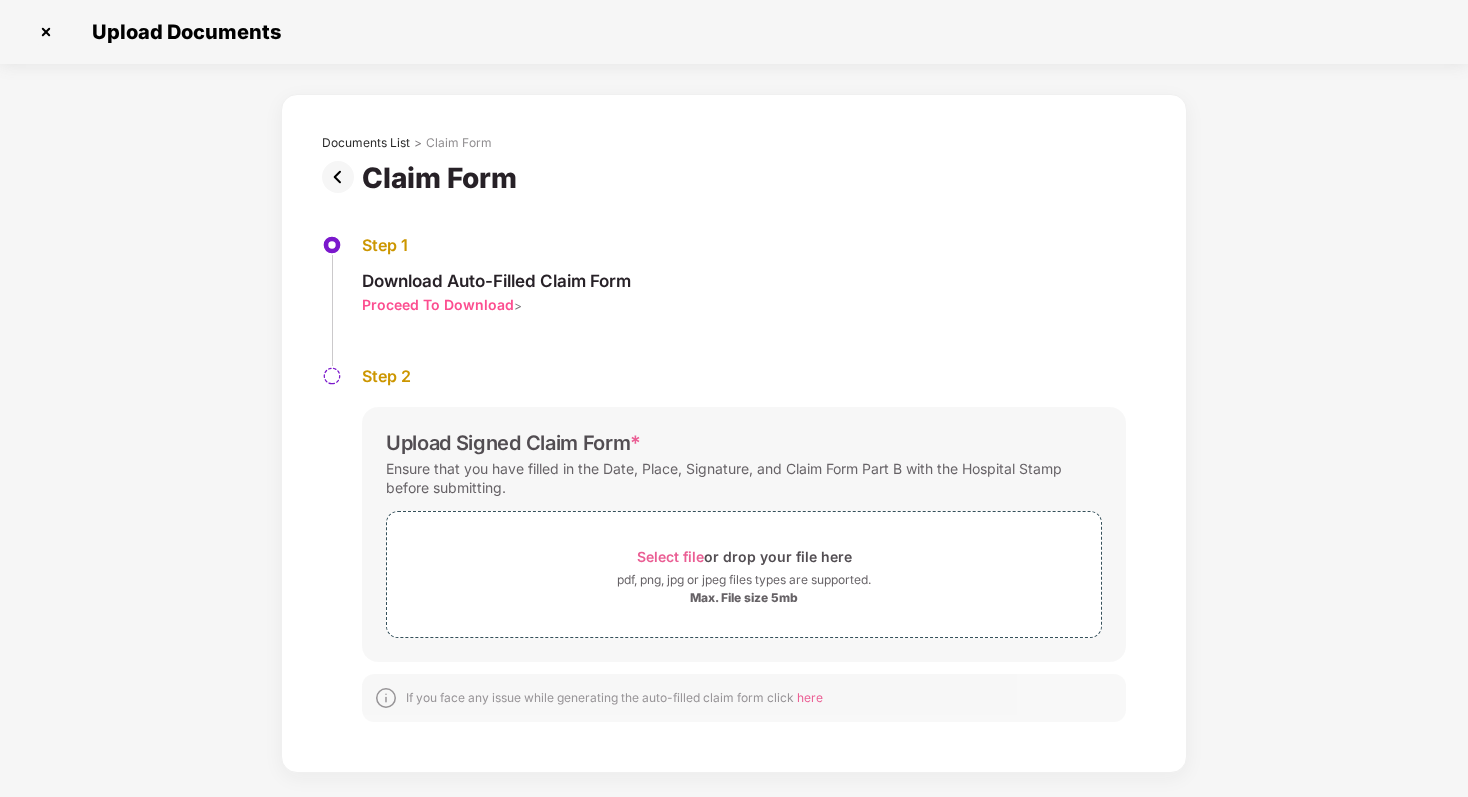 click on "Proceed To Download" at bounding box center (438, 304) 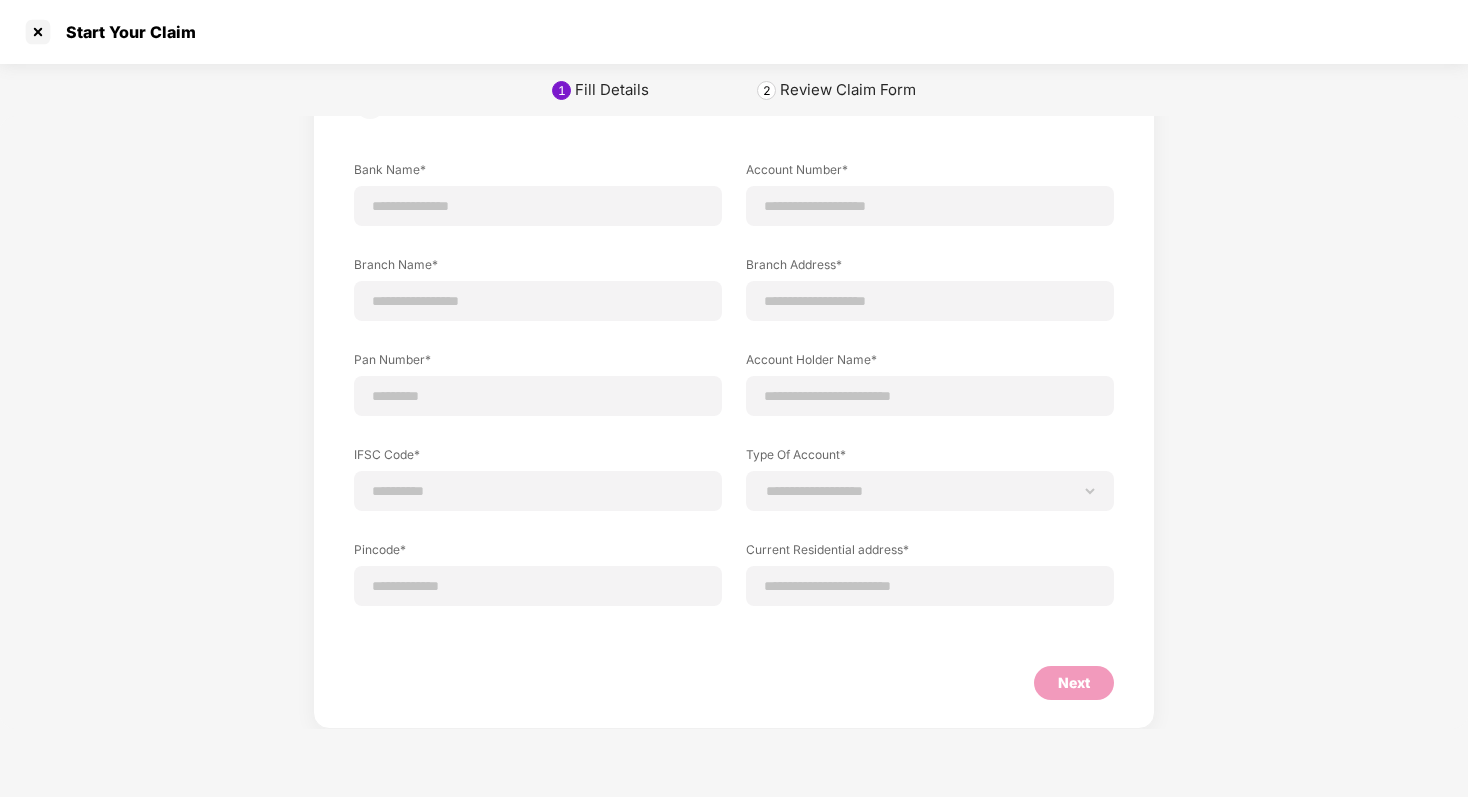 scroll, scrollTop: 0, scrollLeft: 0, axis: both 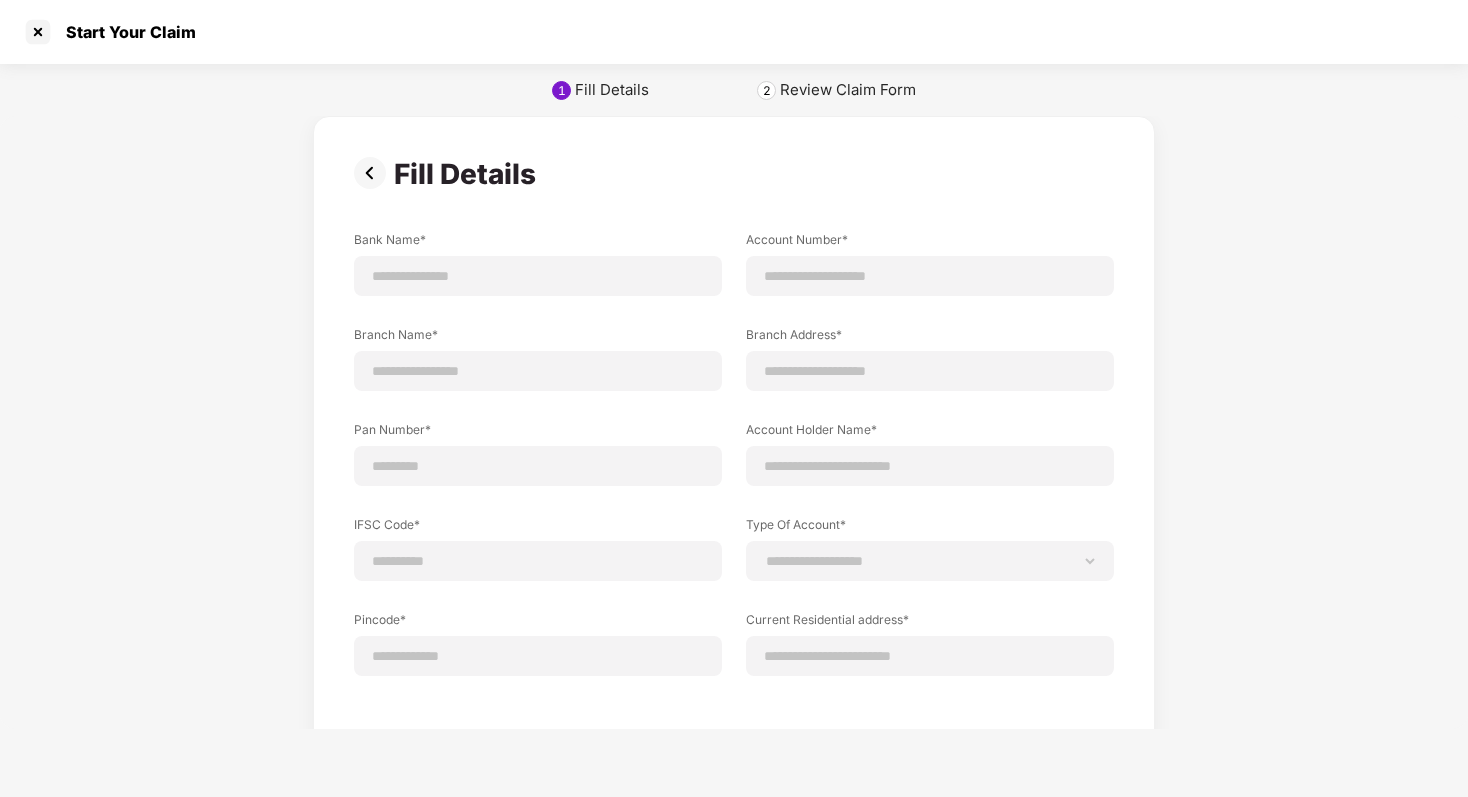 click at bounding box center (374, 173) 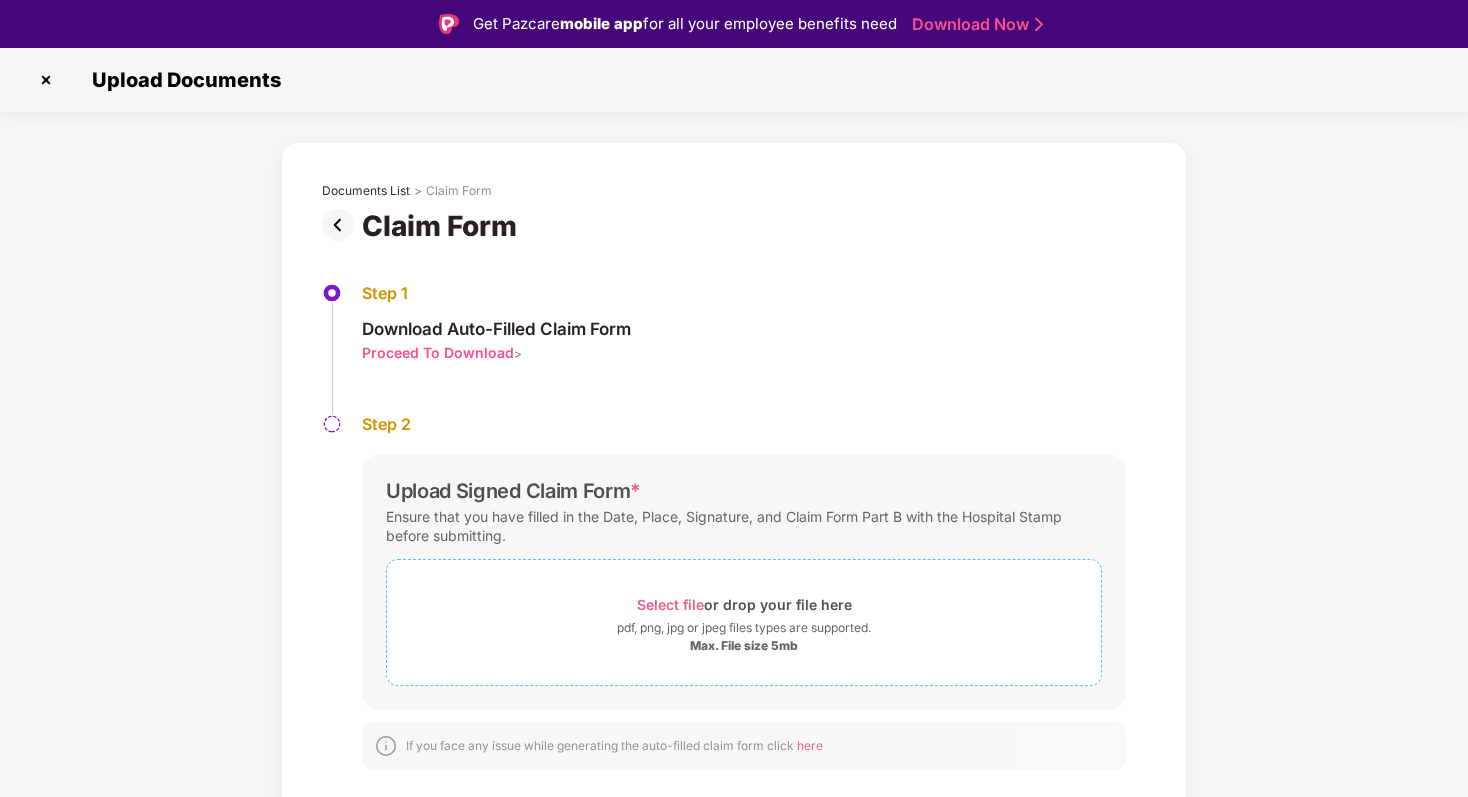 scroll, scrollTop: 48, scrollLeft: 0, axis: vertical 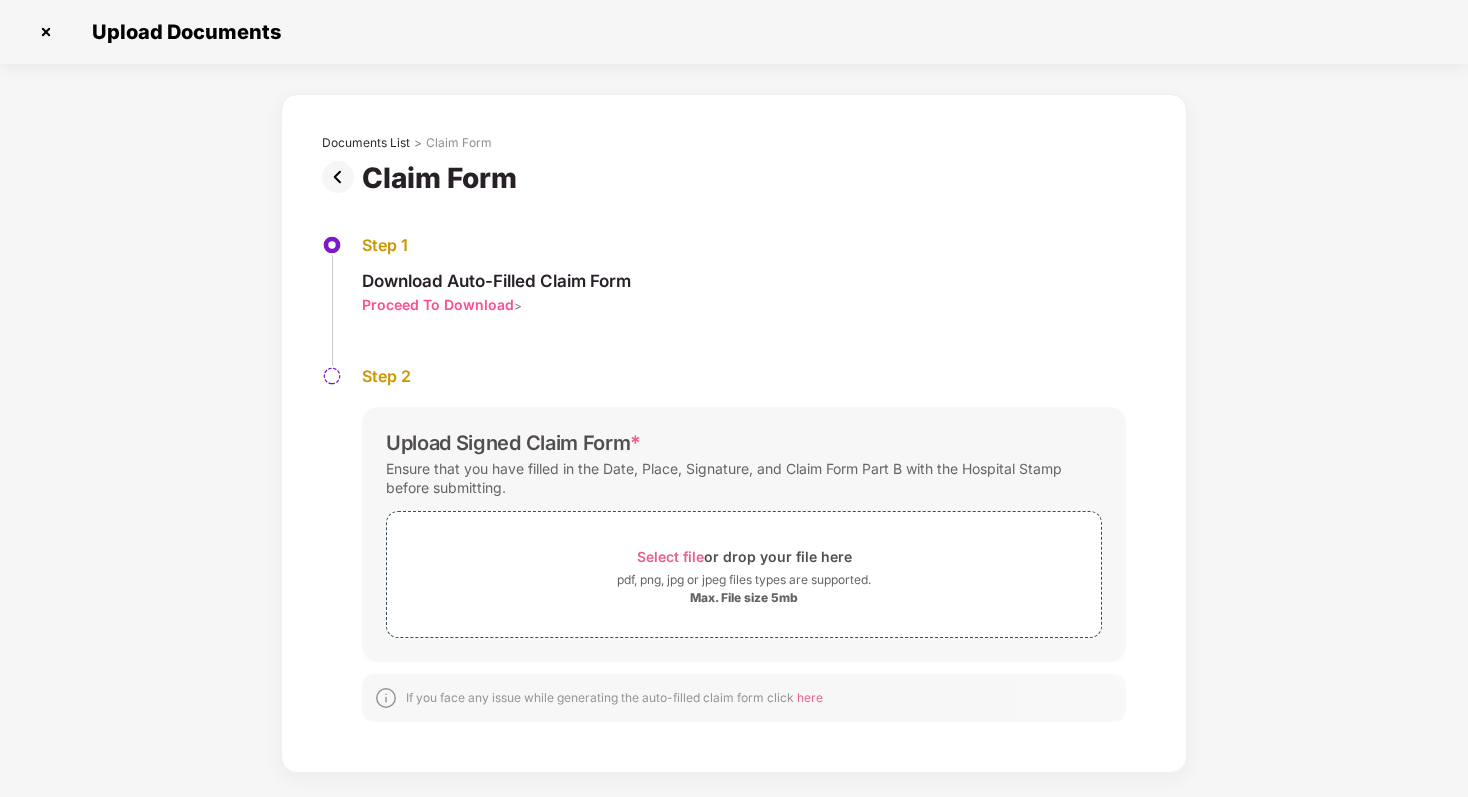 click on "Proceed To Download" at bounding box center [438, 304] 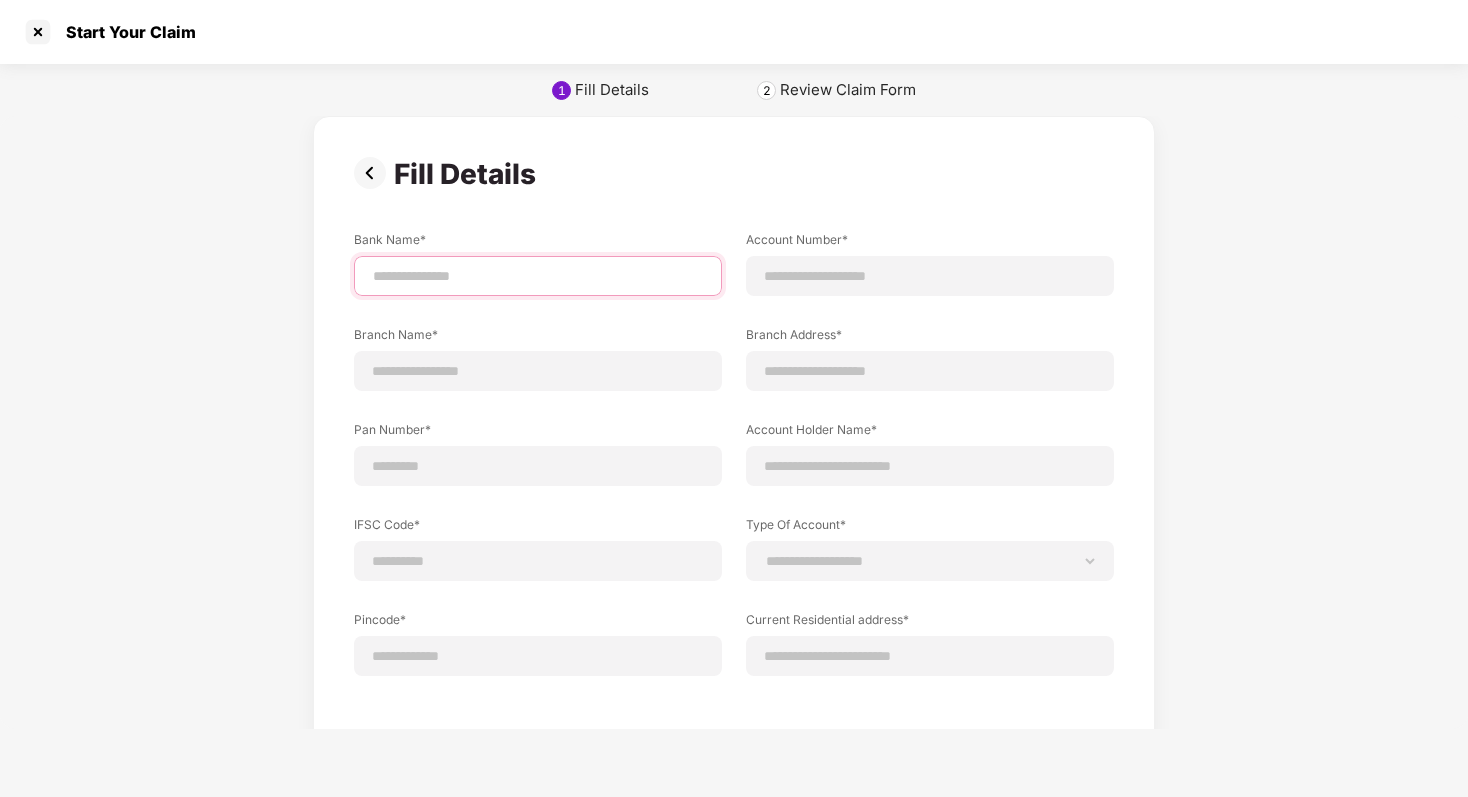 click at bounding box center (538, 276) 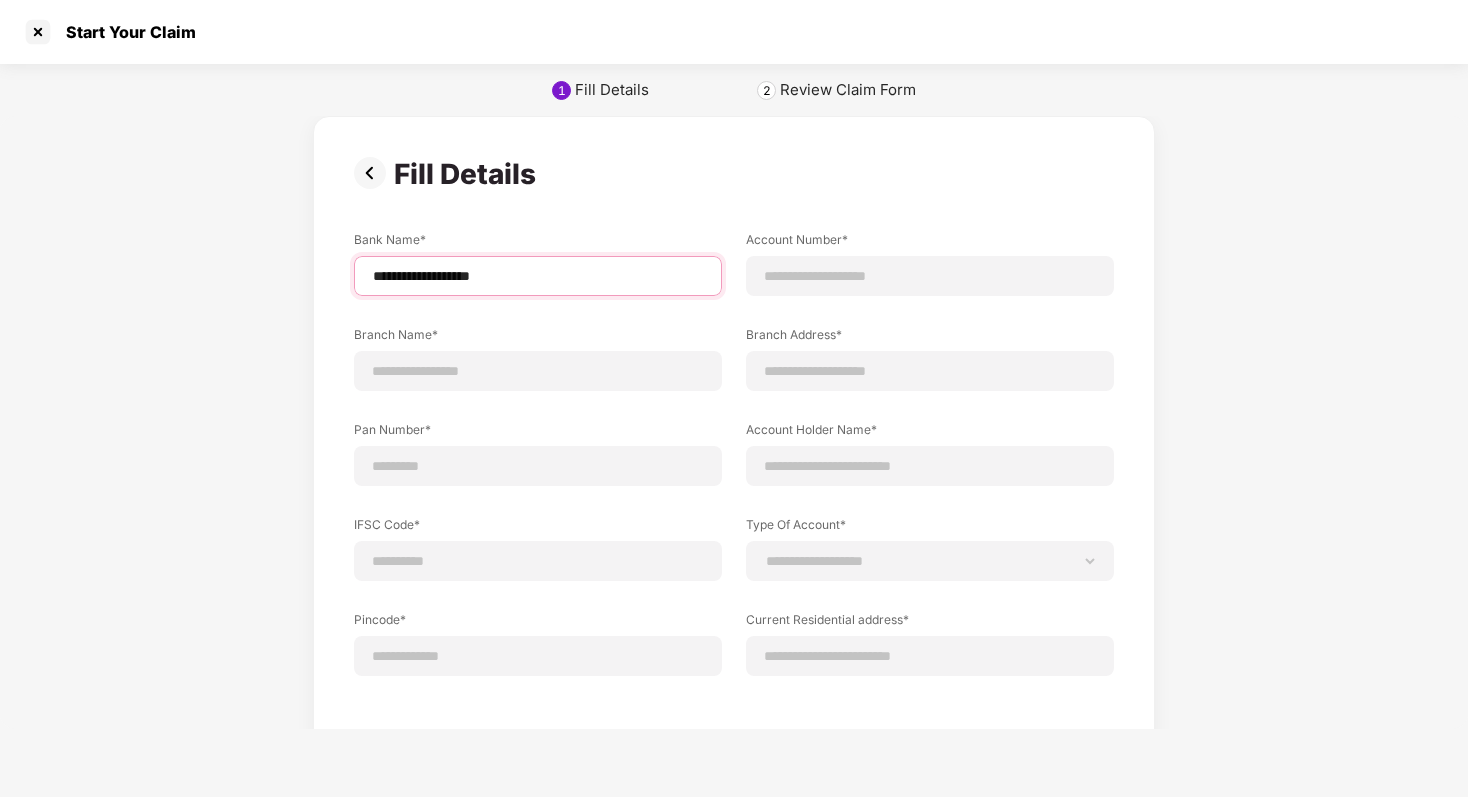 type on "**********" 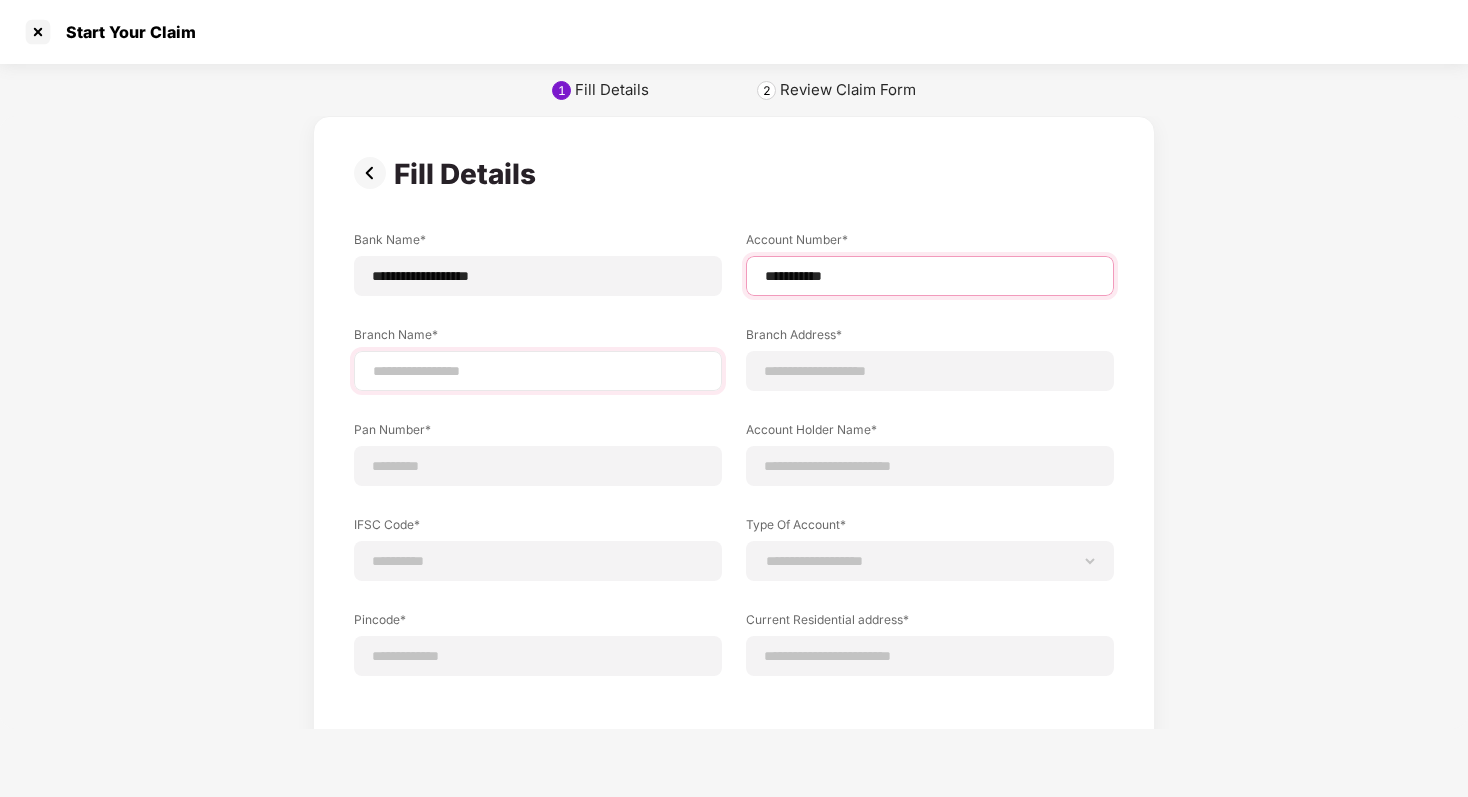 type on "**********" 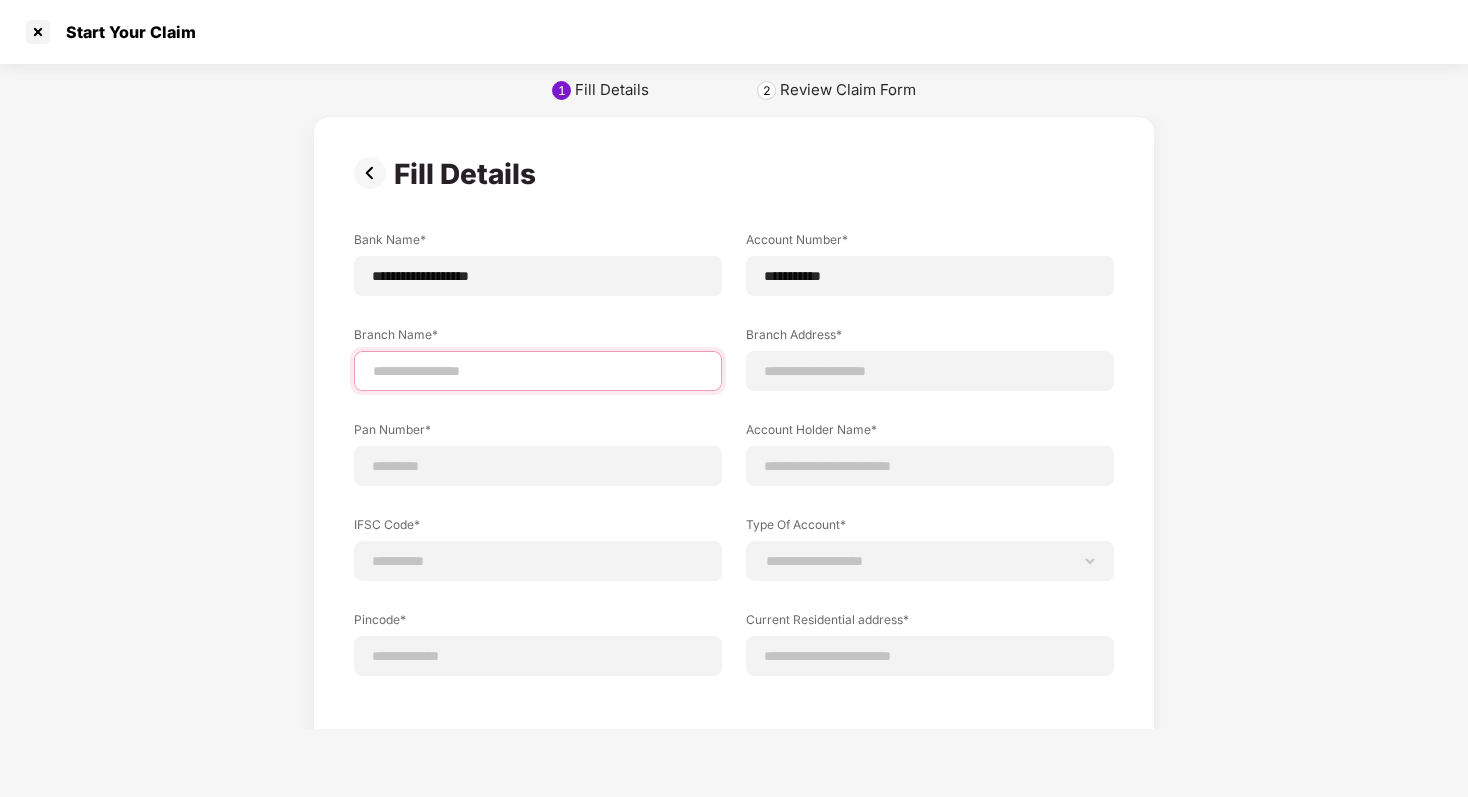 click at bounding box center (538, 371) 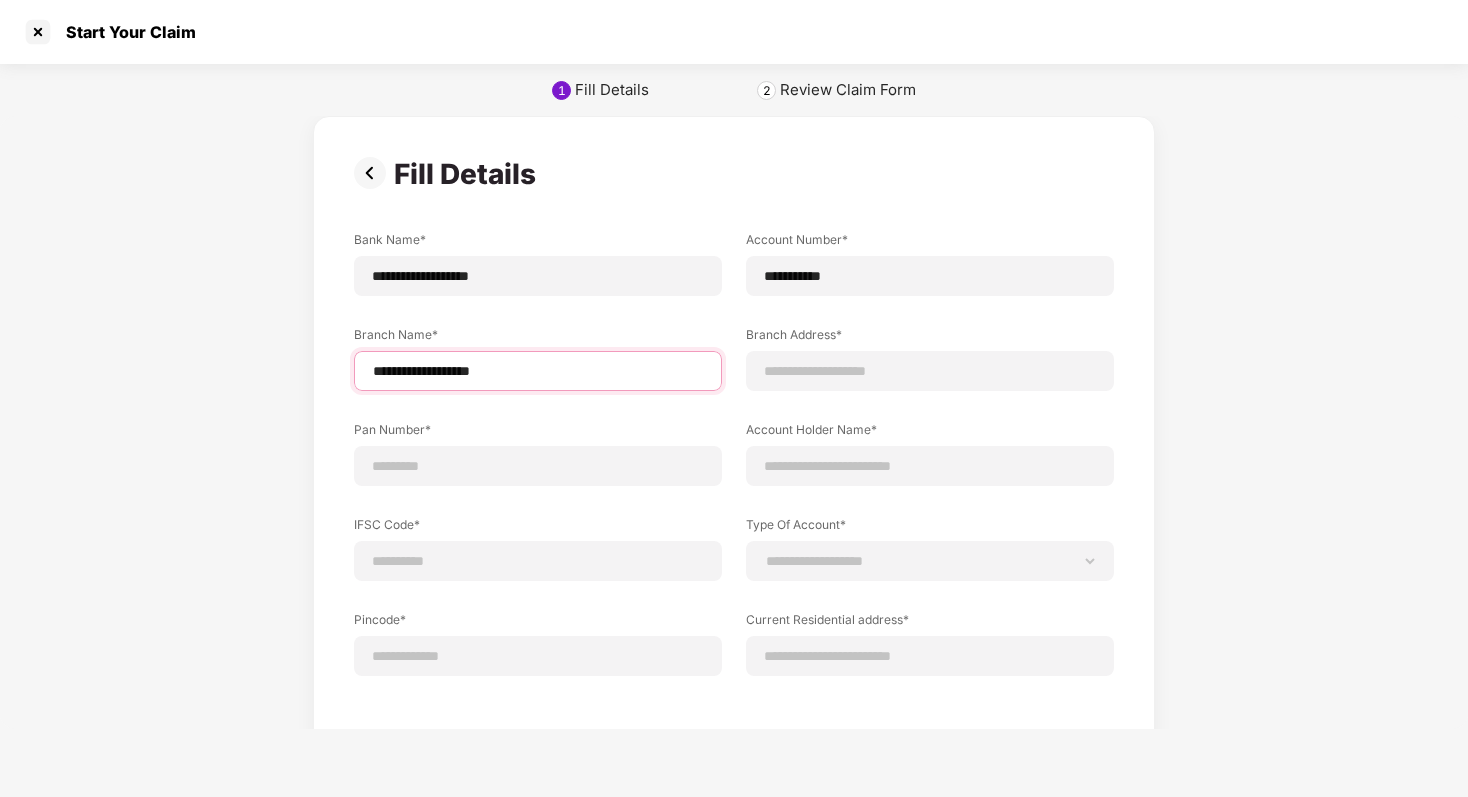 type on "**********" 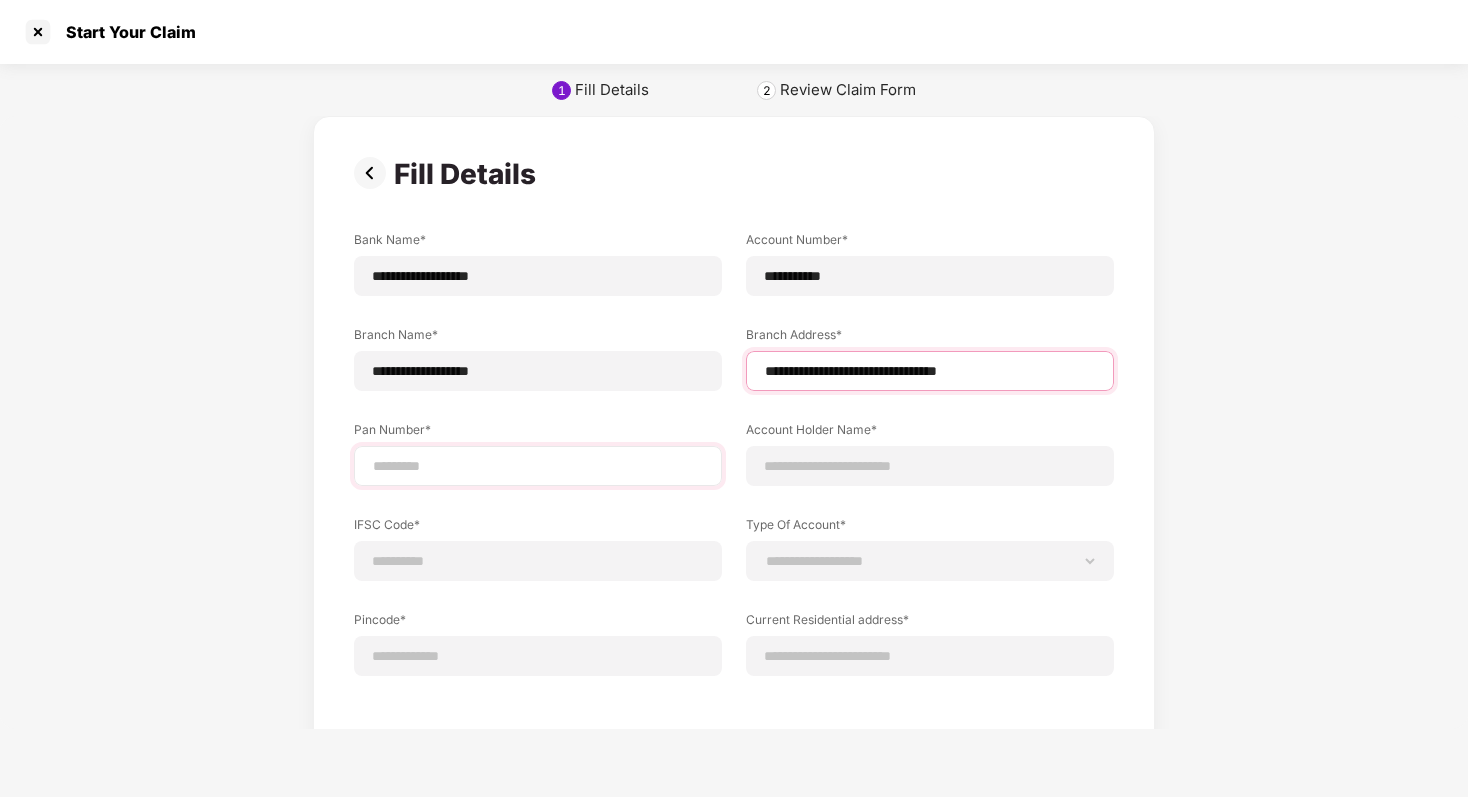 type on "**********" 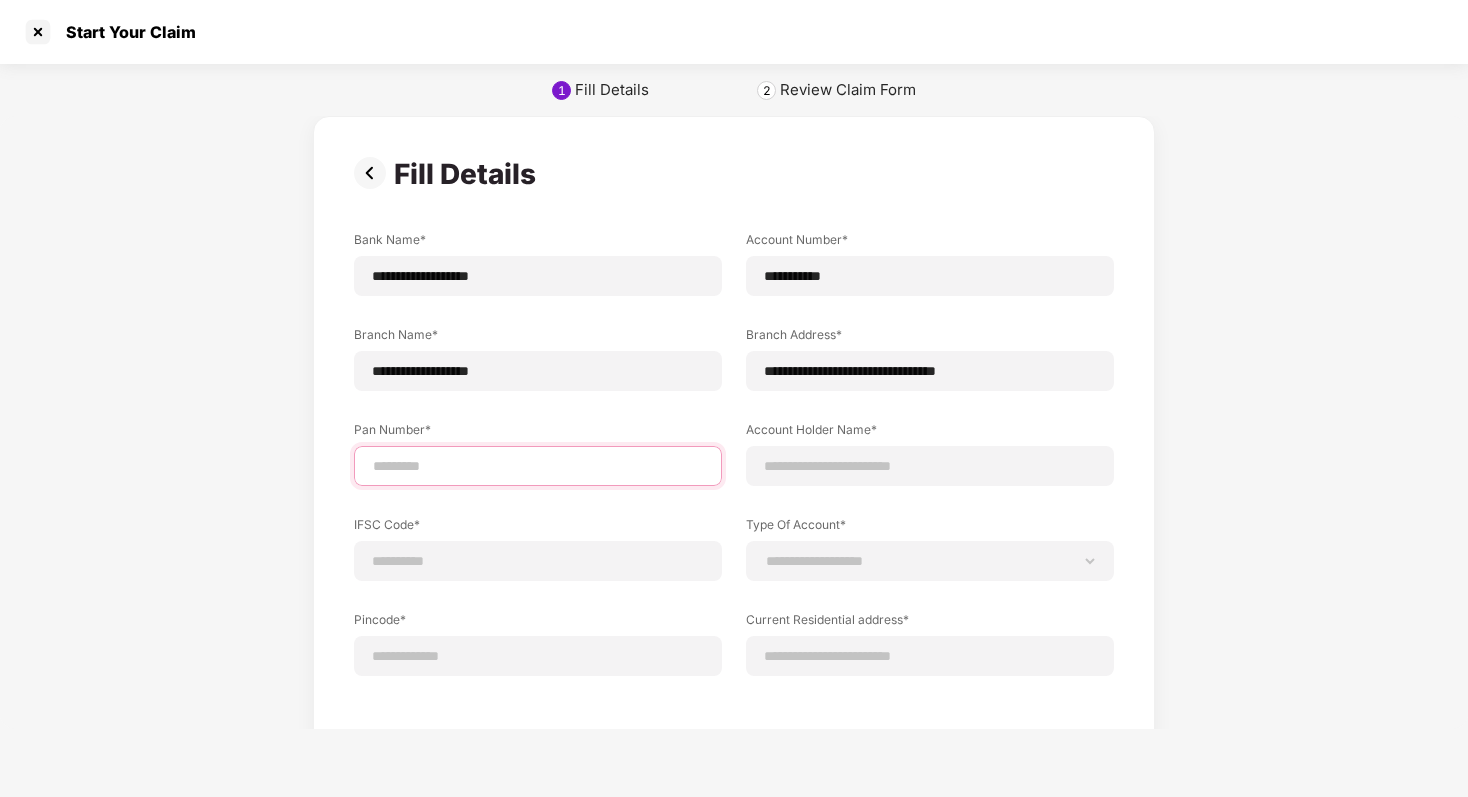 click at bounding box center [538, 466] 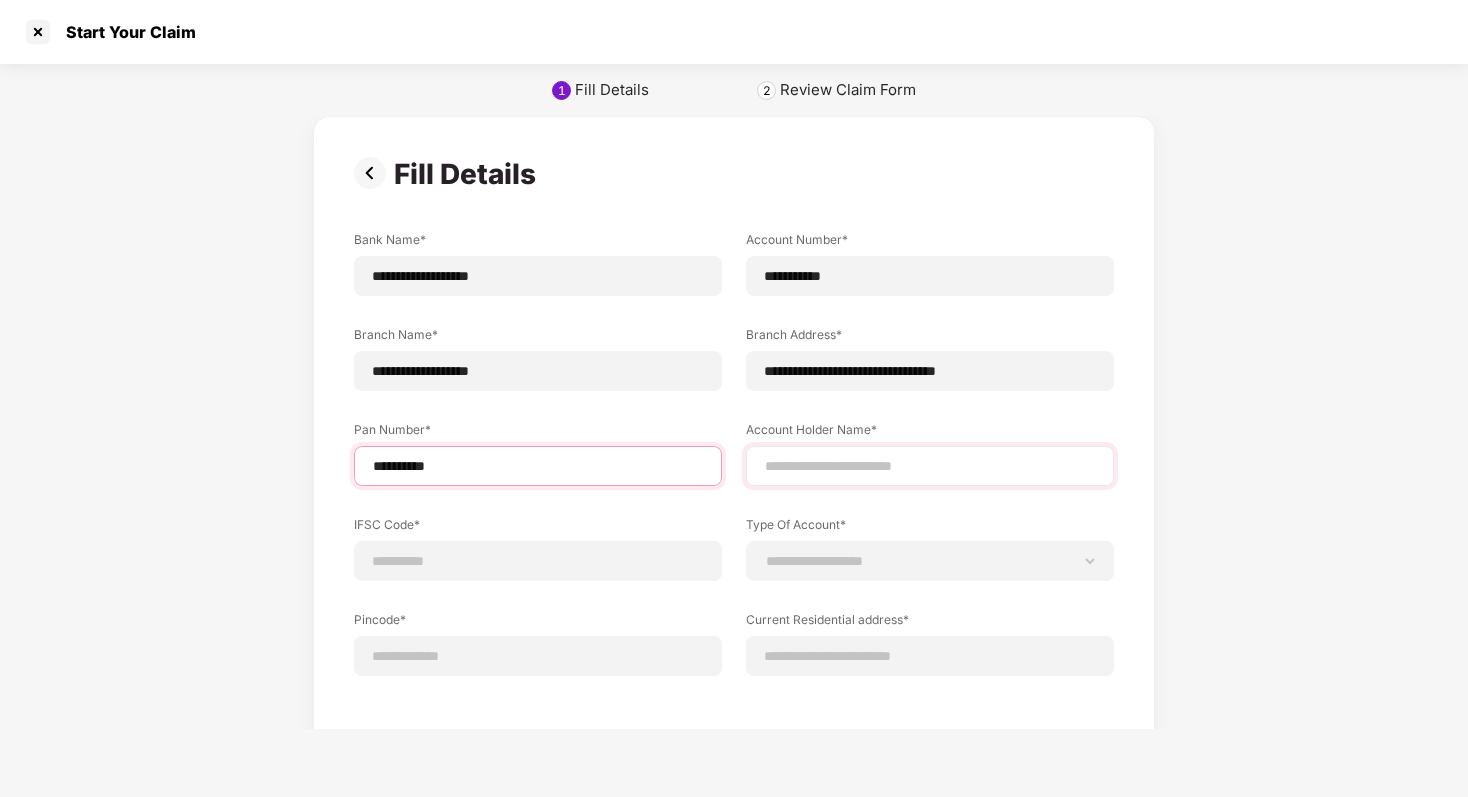 type on "**********" 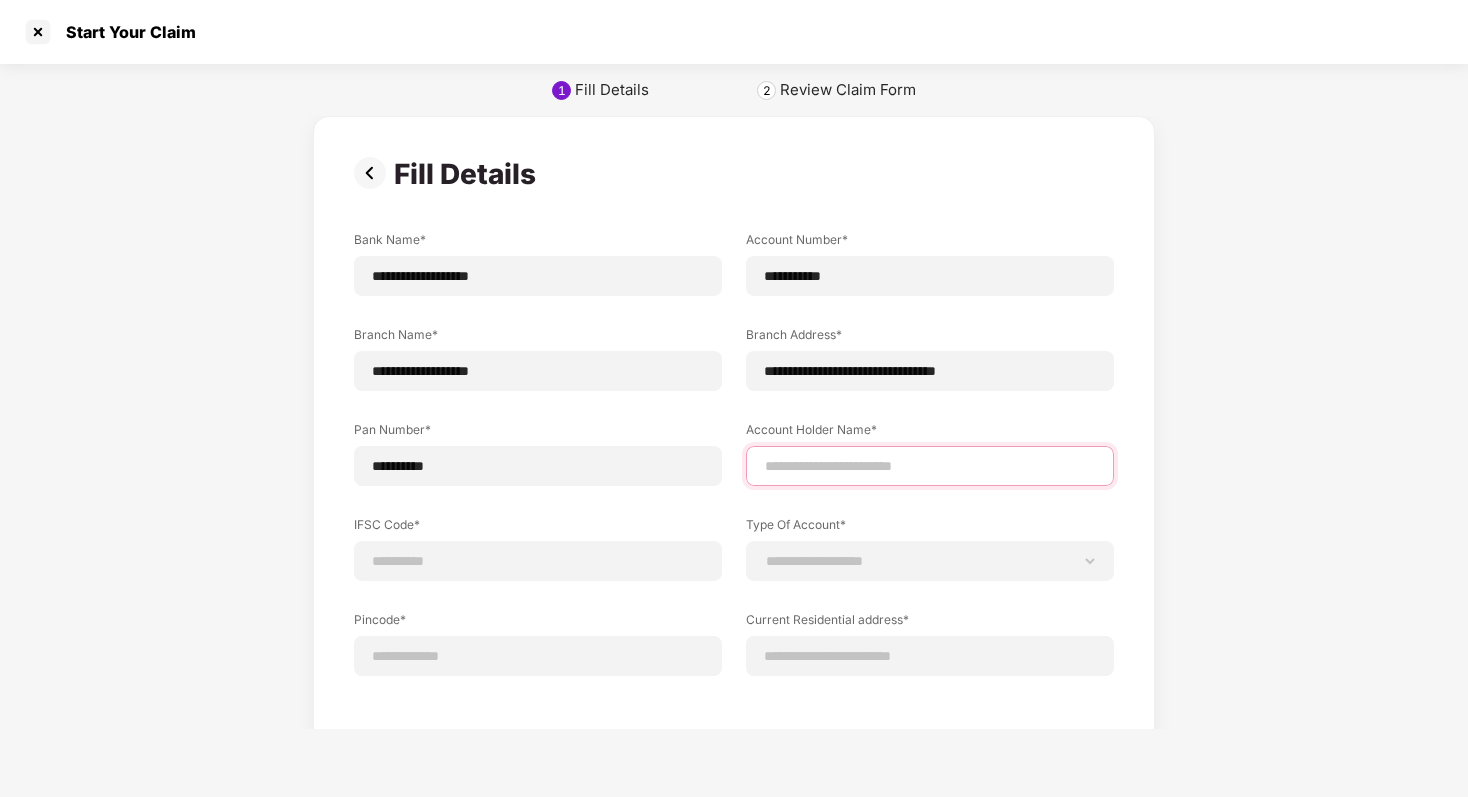 click at bounding box center (930, 466) 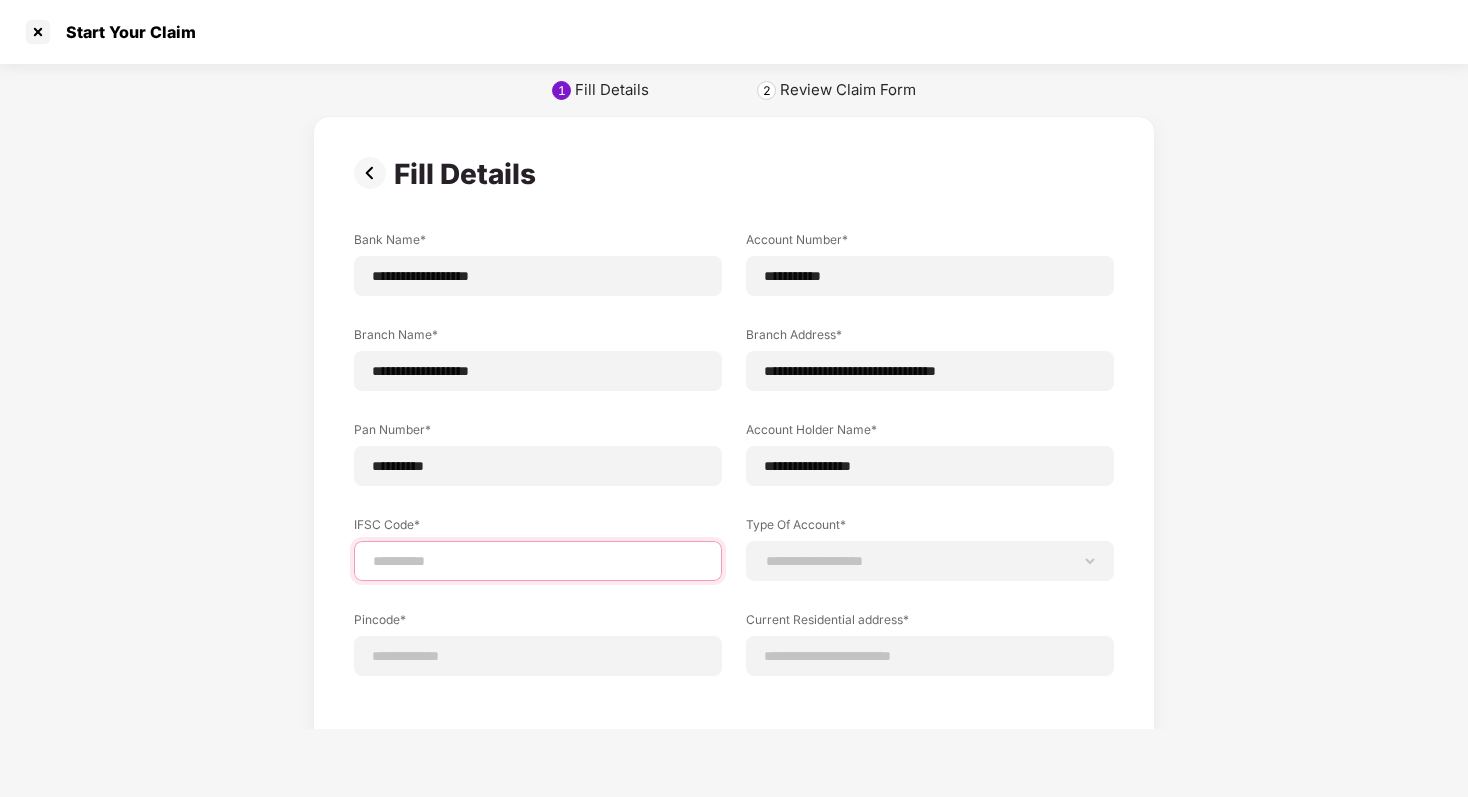 click at bounding box center [538, 561] 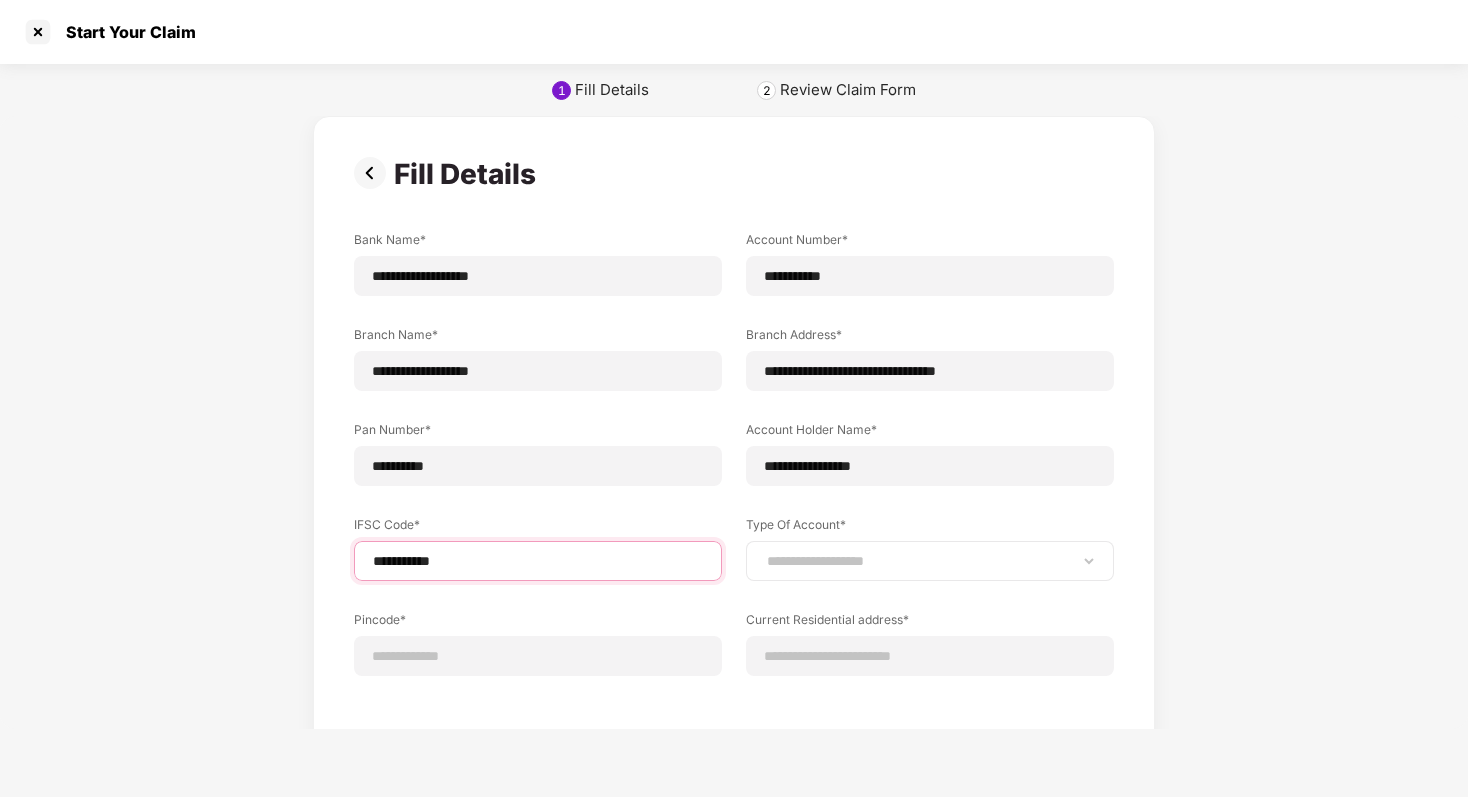 type on "**********" 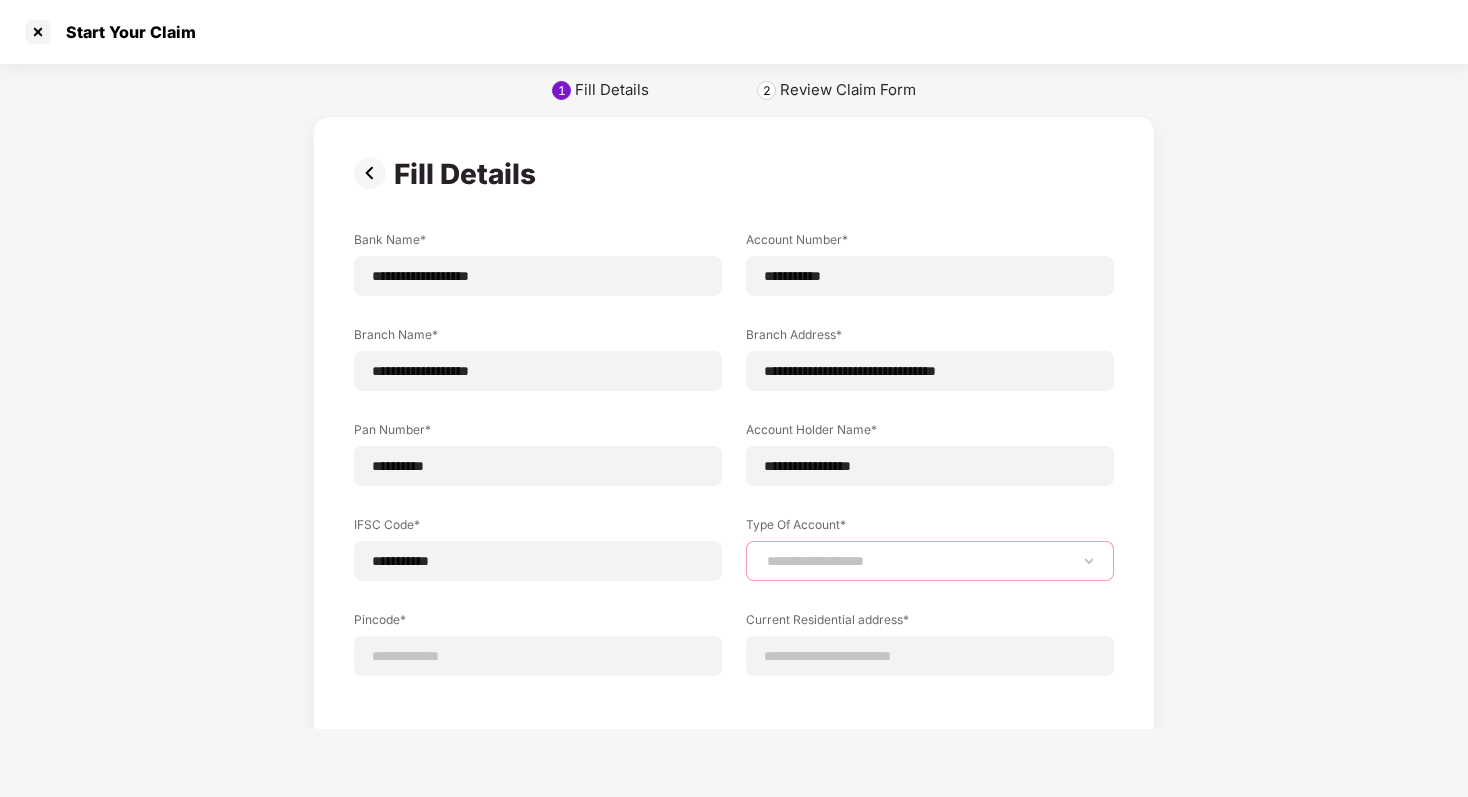 click on "**********" at bounding box center (930, 561) 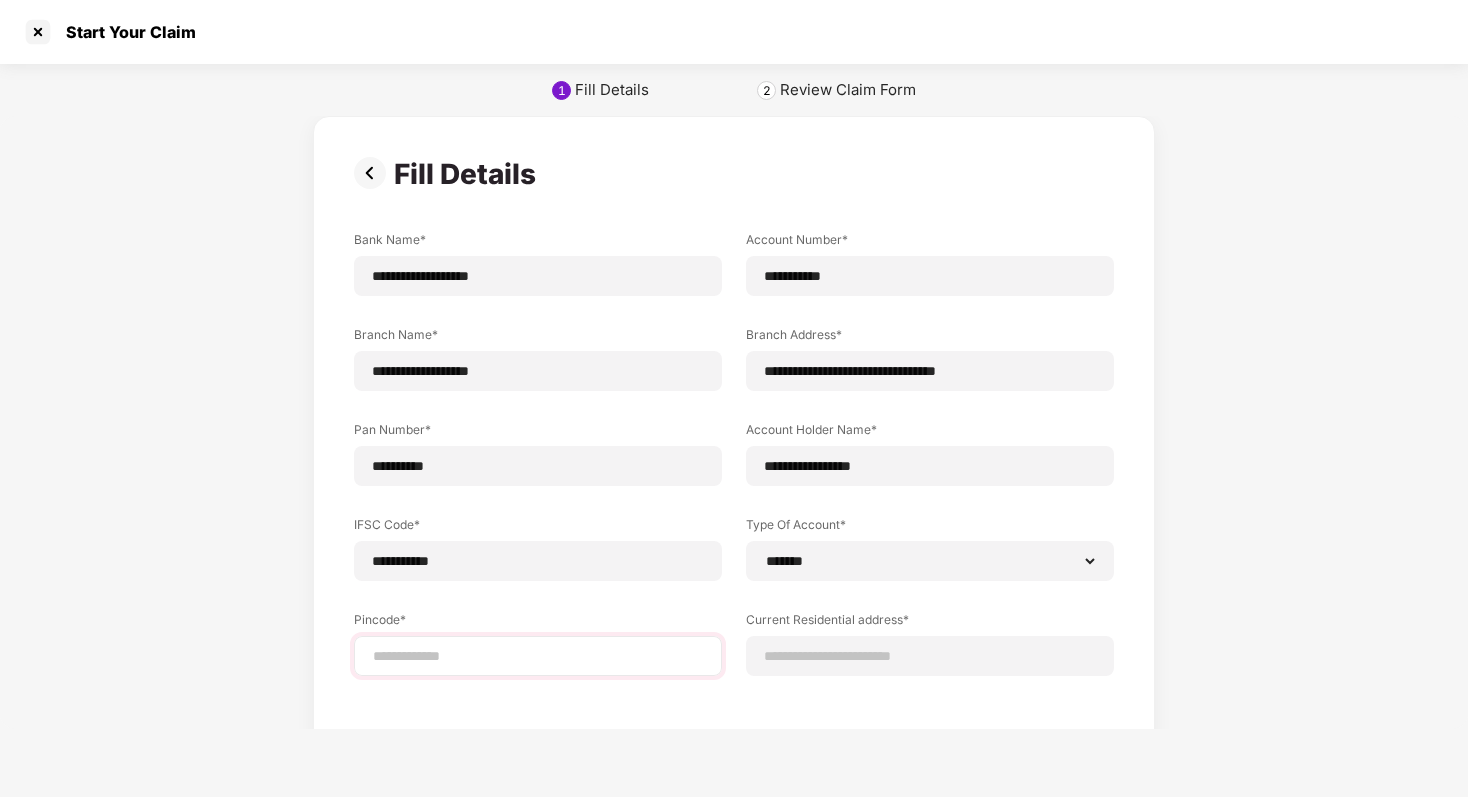 click at bounding box center (538, 656) 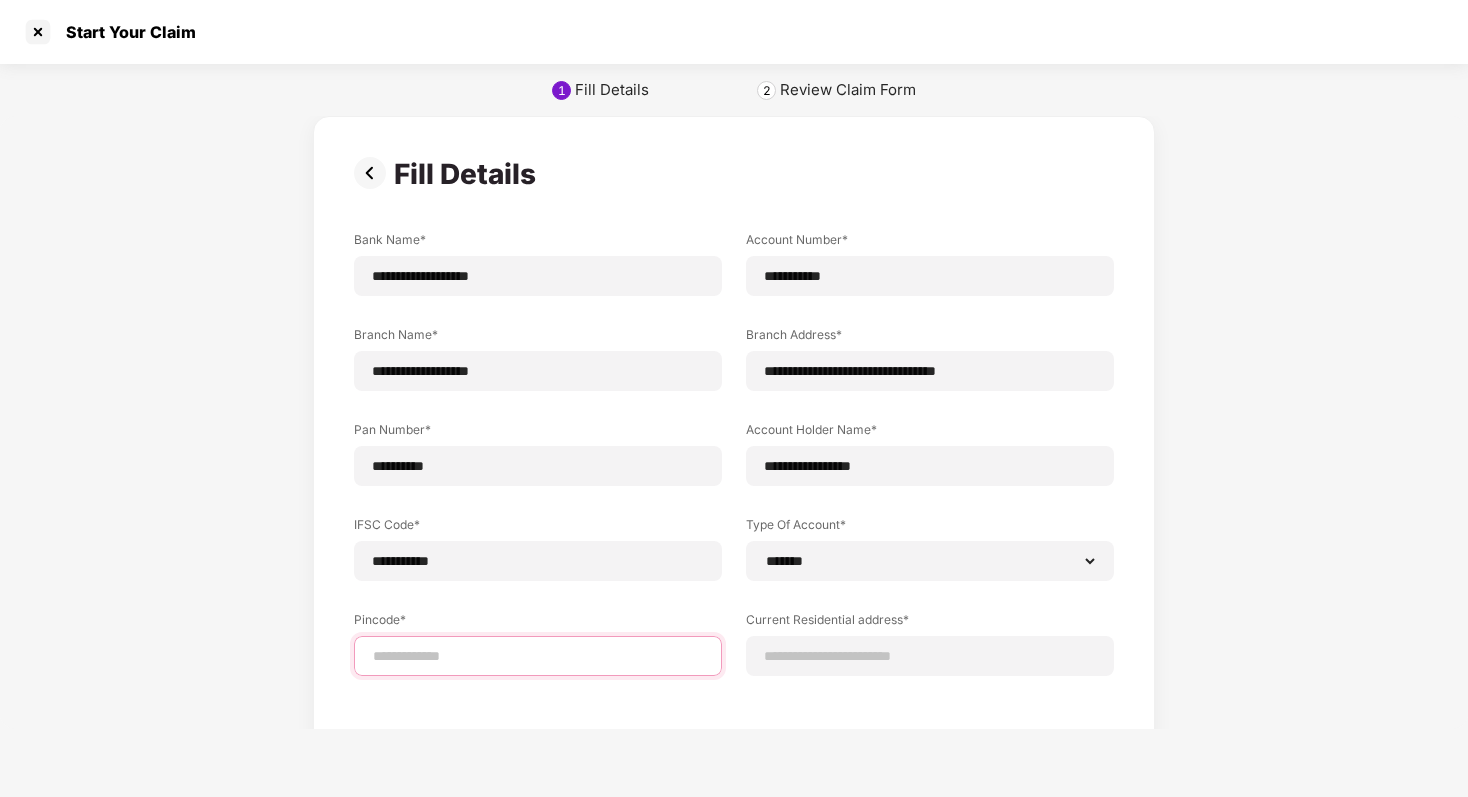 click at bounding box center (538, 656) 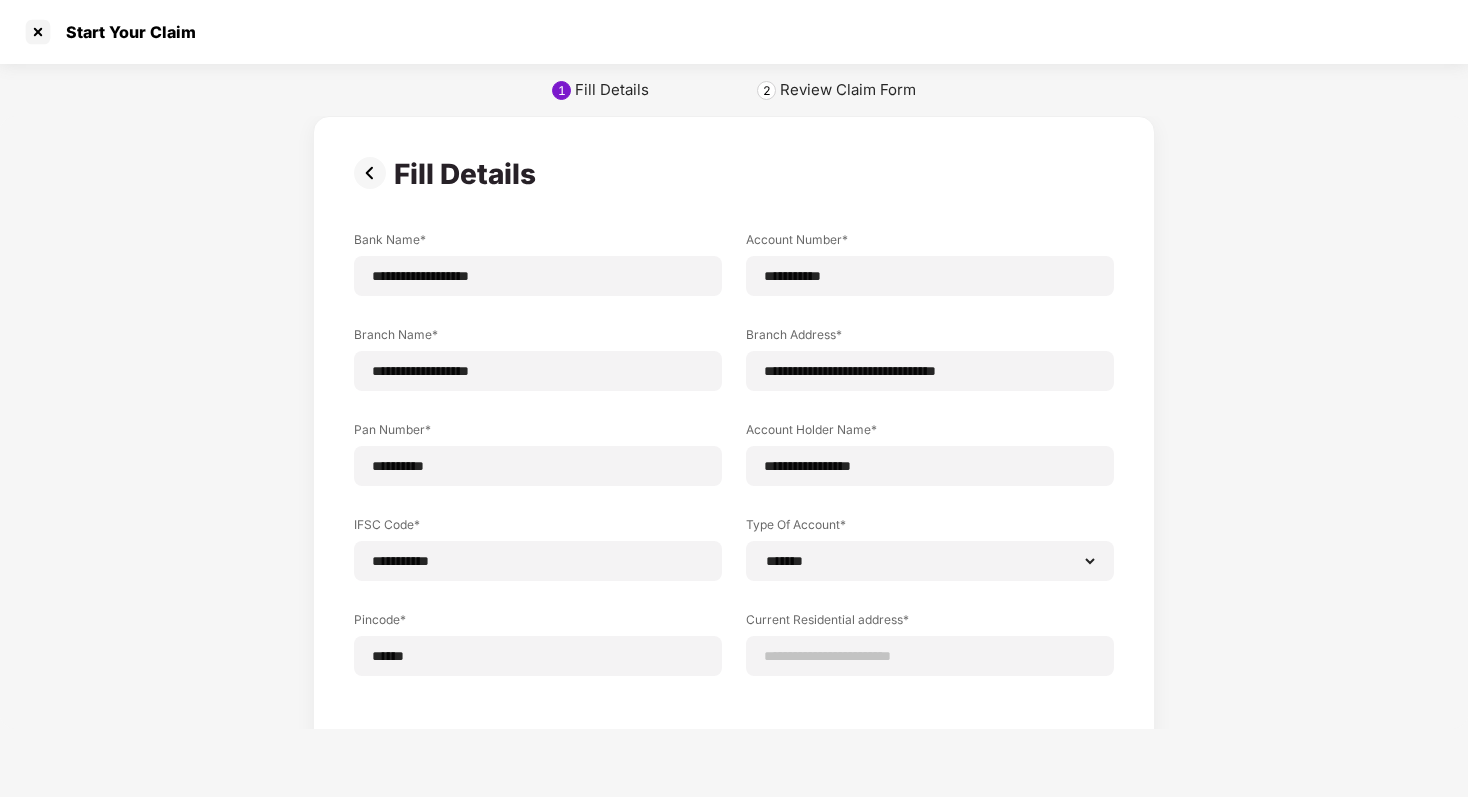 select on "*******" 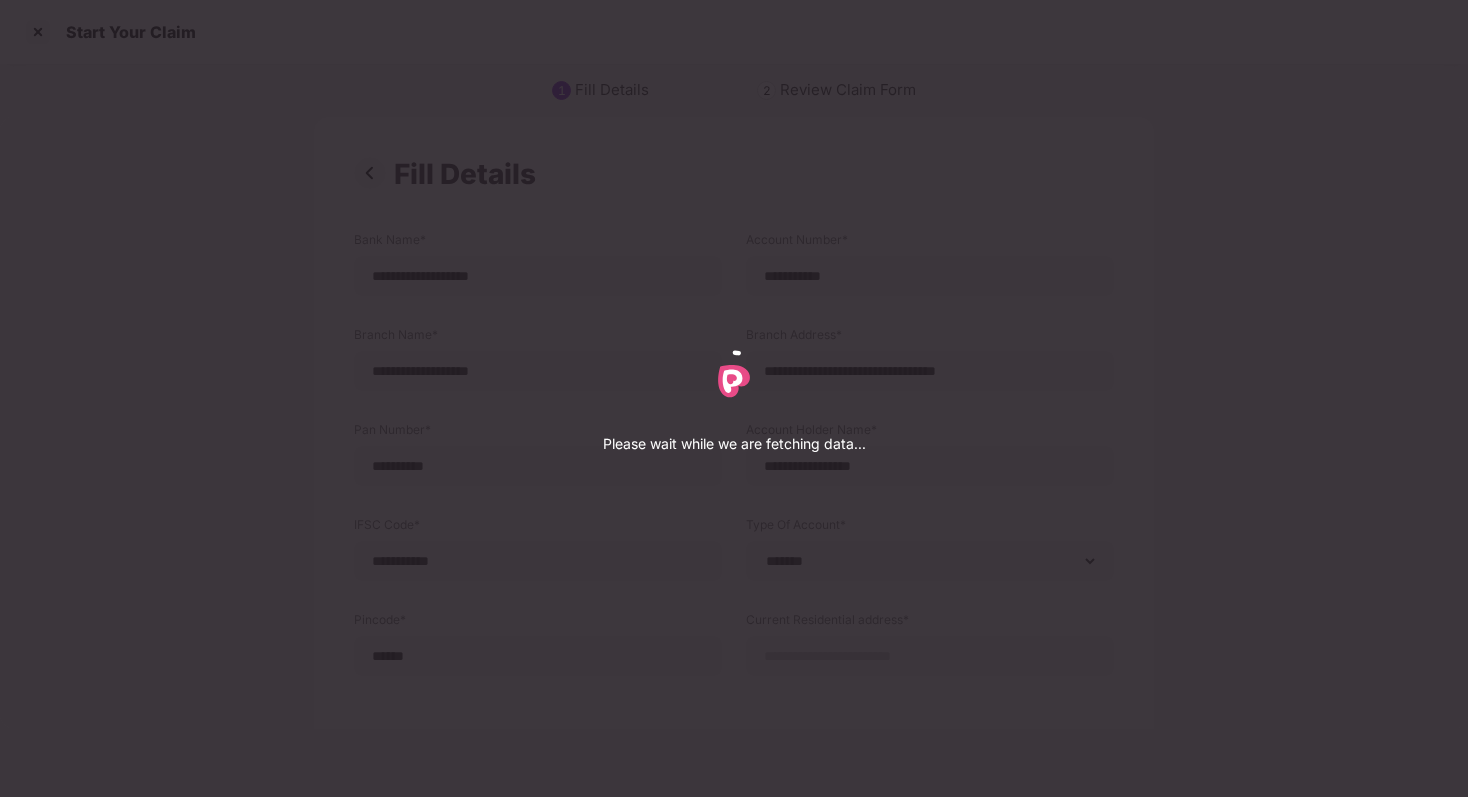select on "*******" 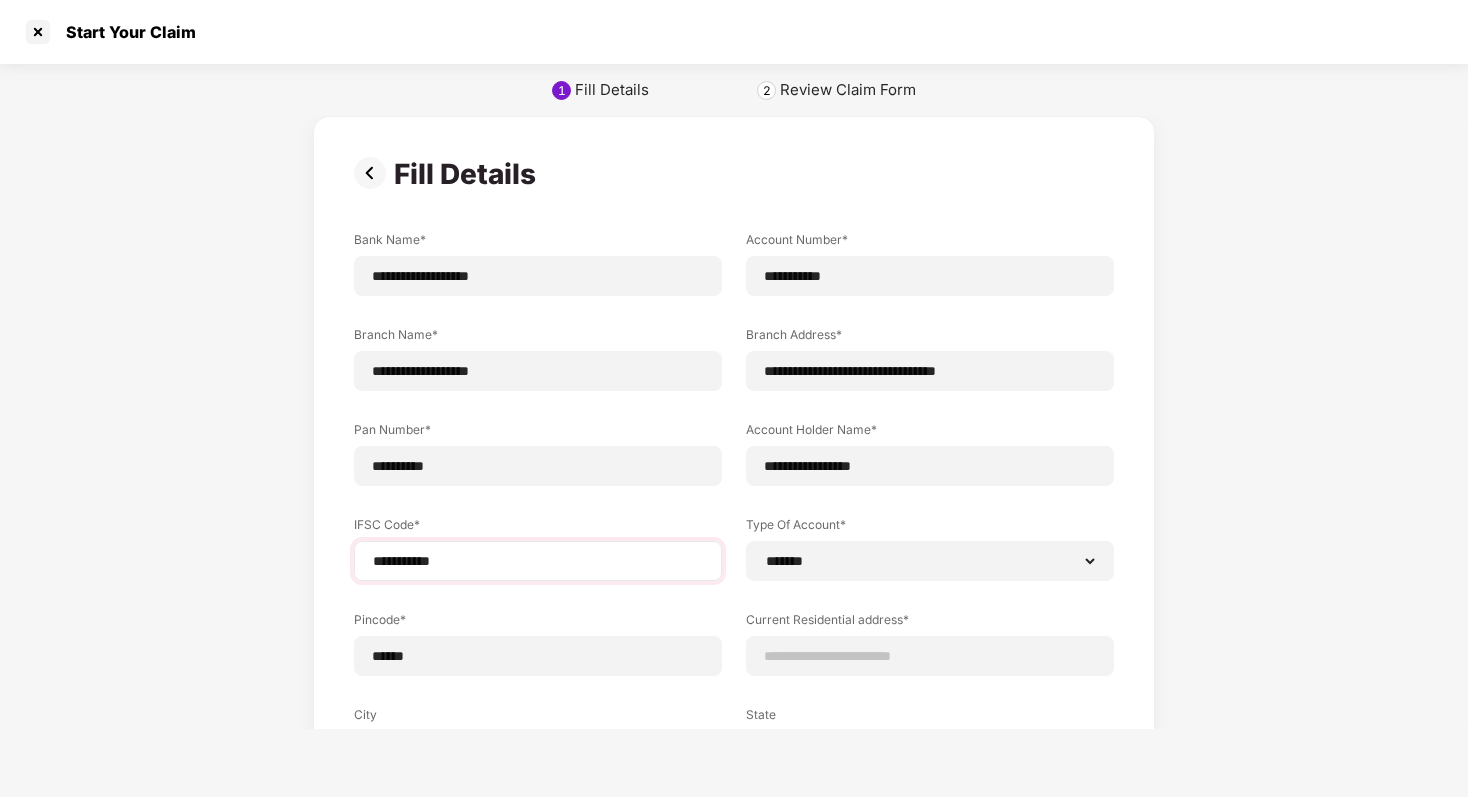 scroll, scrollTop: 165, scrollLeft: 0, axis: vertical 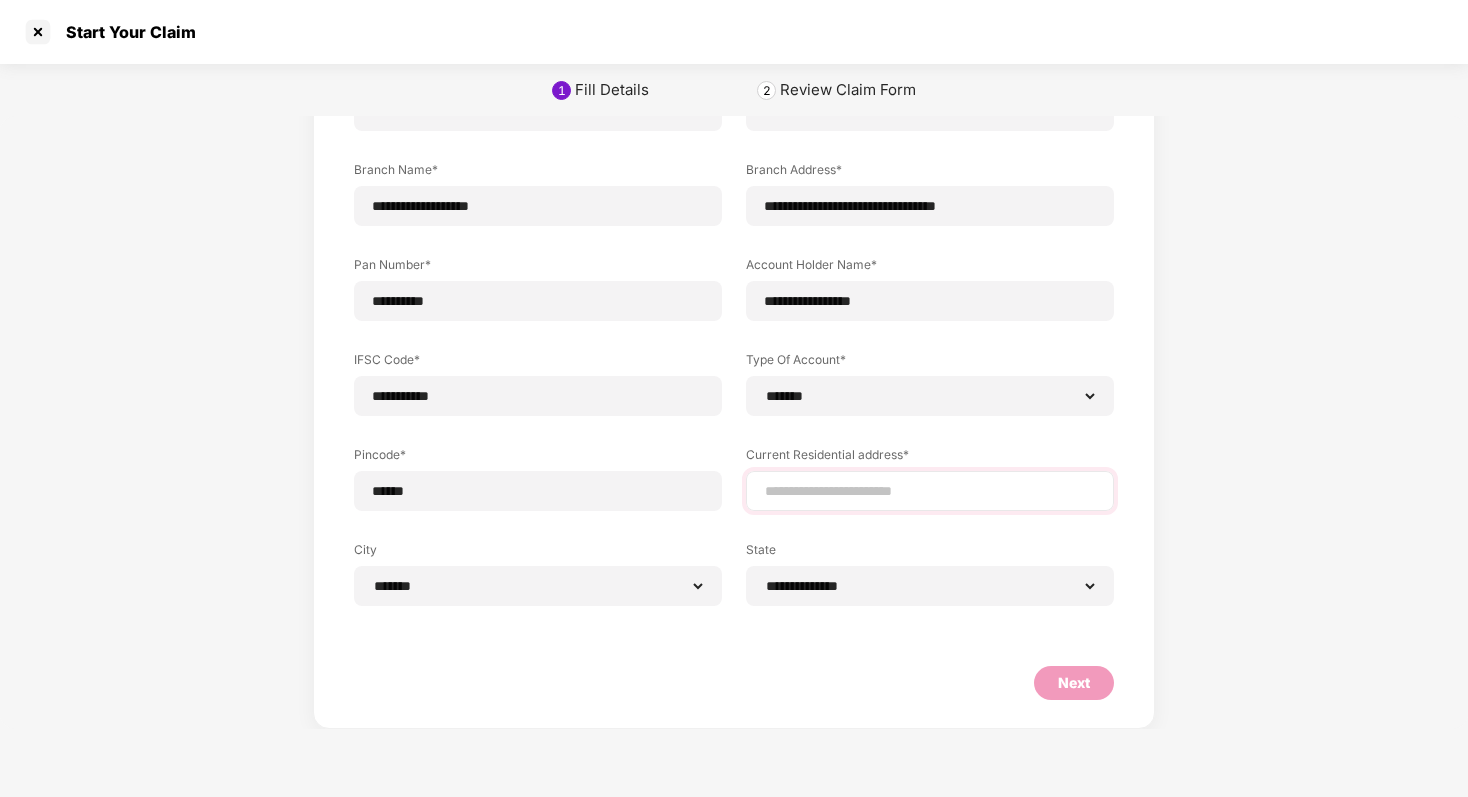 click at bounding box center (930, 491) 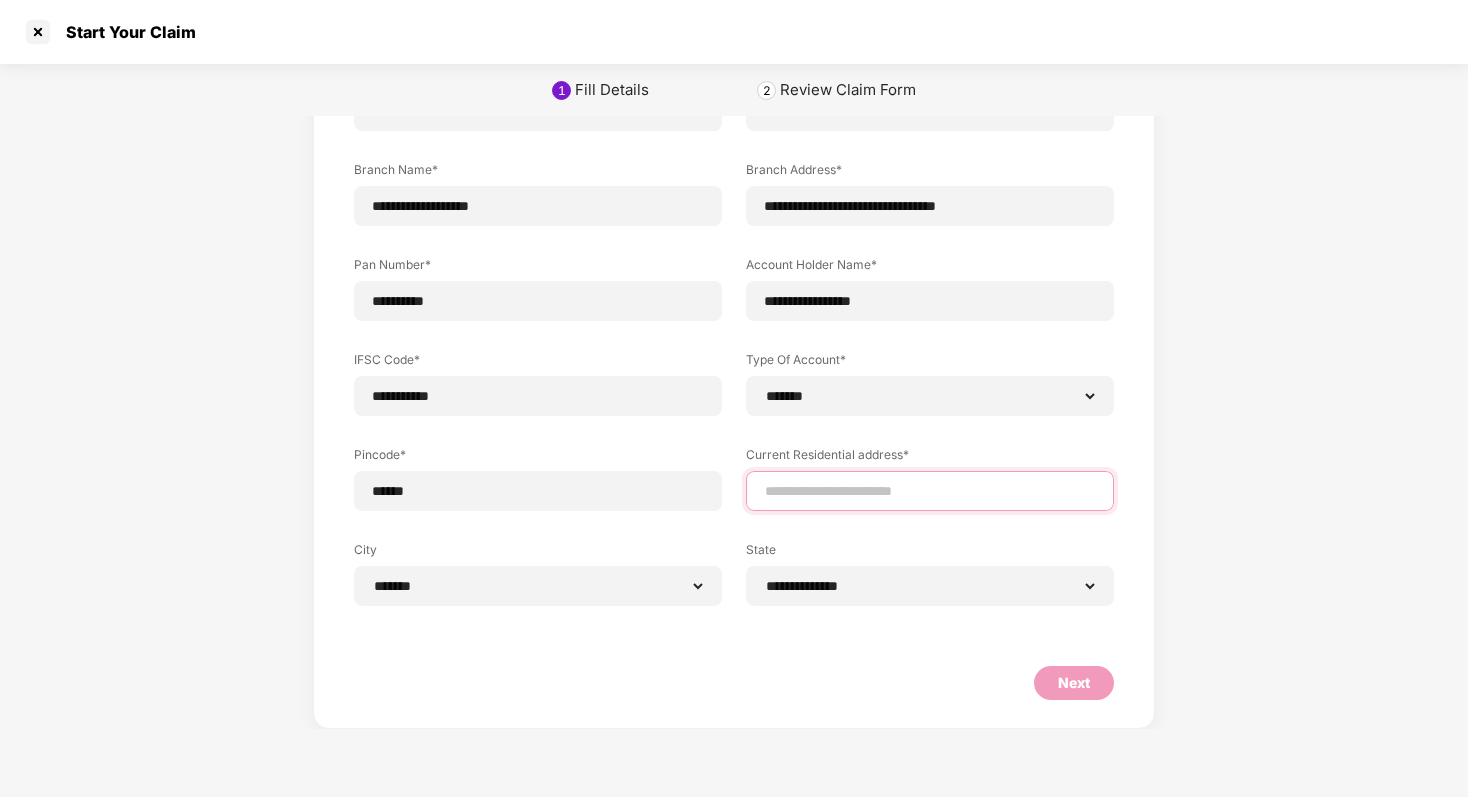 click at bounding box center [930, 491] 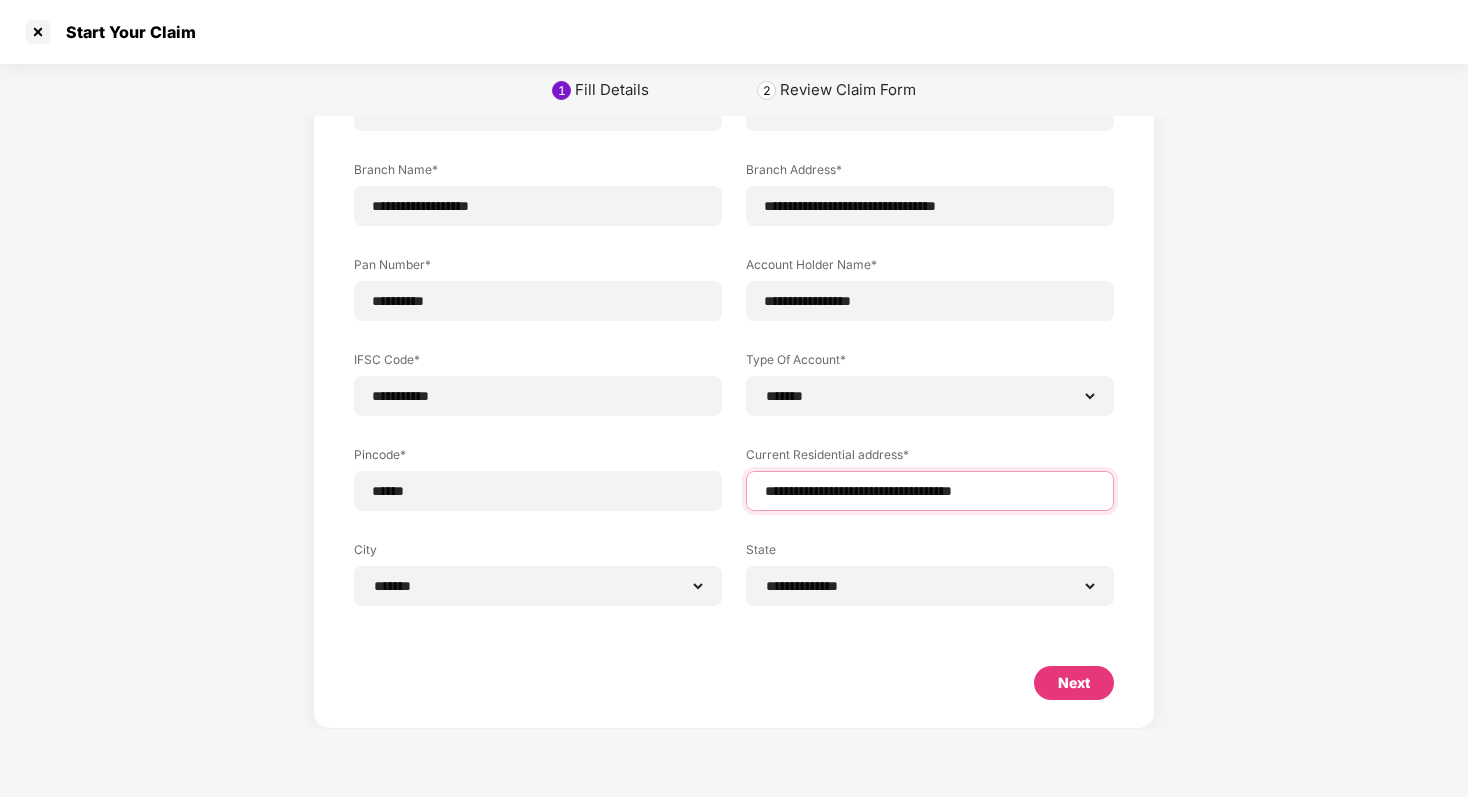 click on "**********" at bounding box center (930, 491) 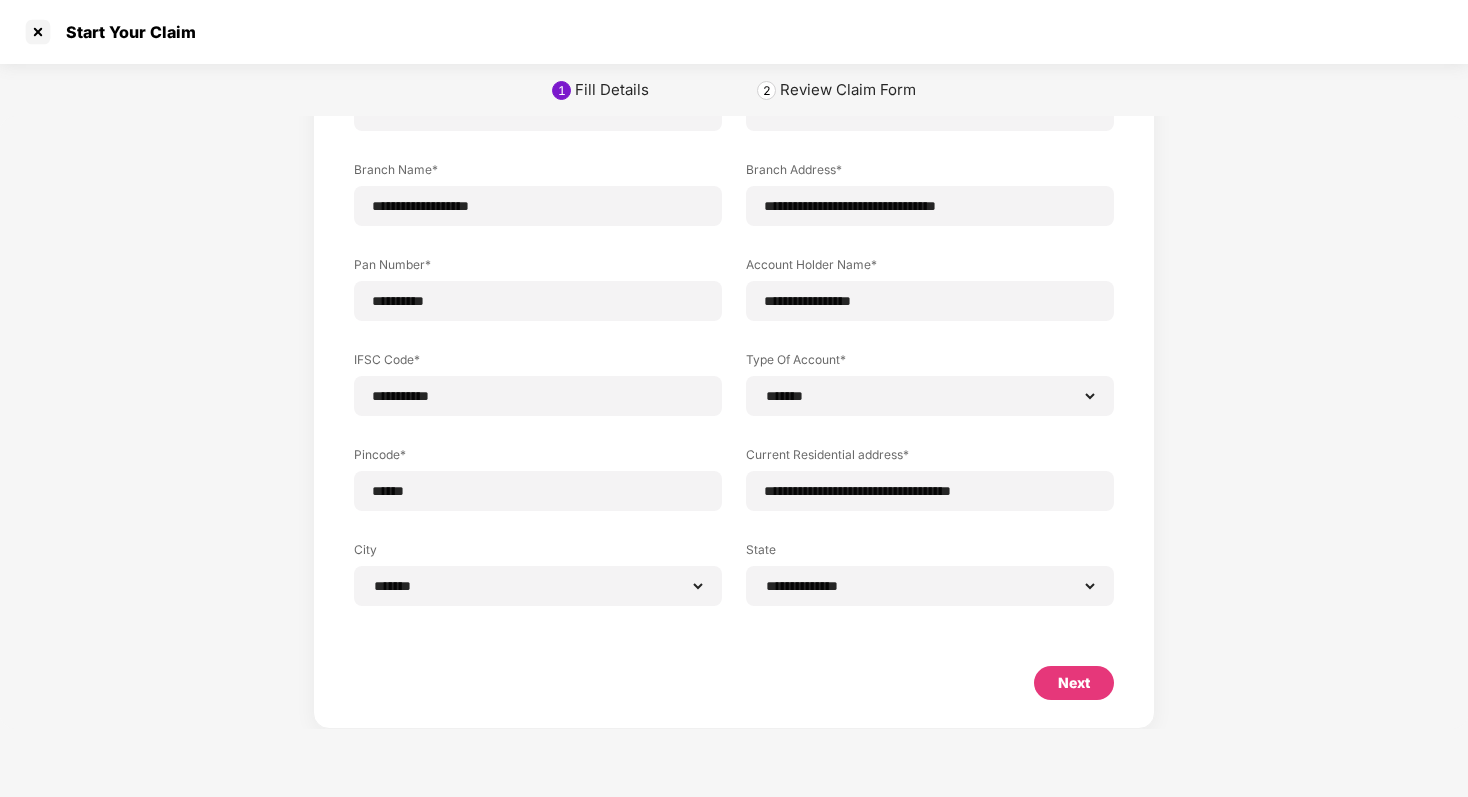 click on "Next" at bounding box center [1074, 683] 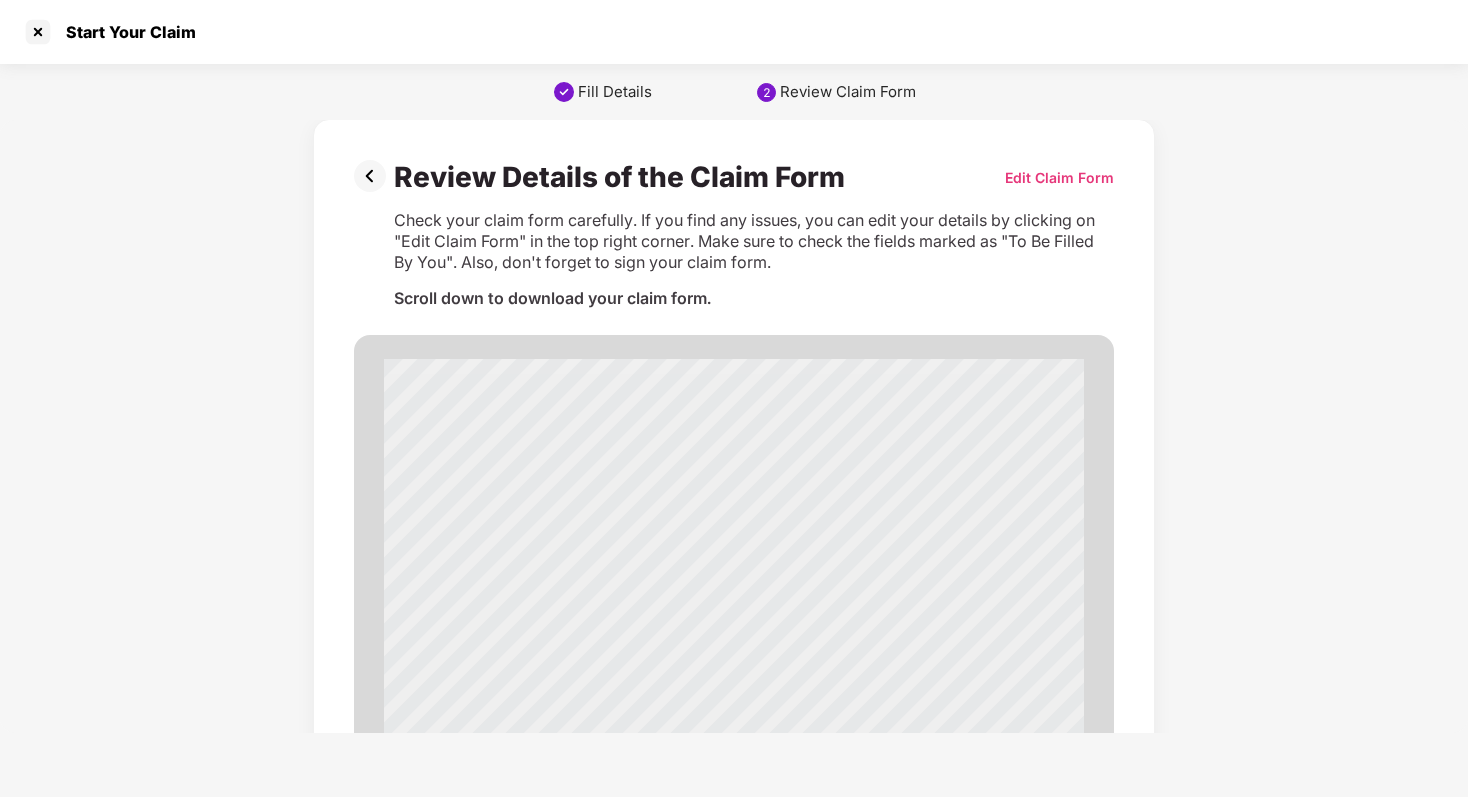scroll, scrollTop: 0, scrollLeft: 0, axis: both 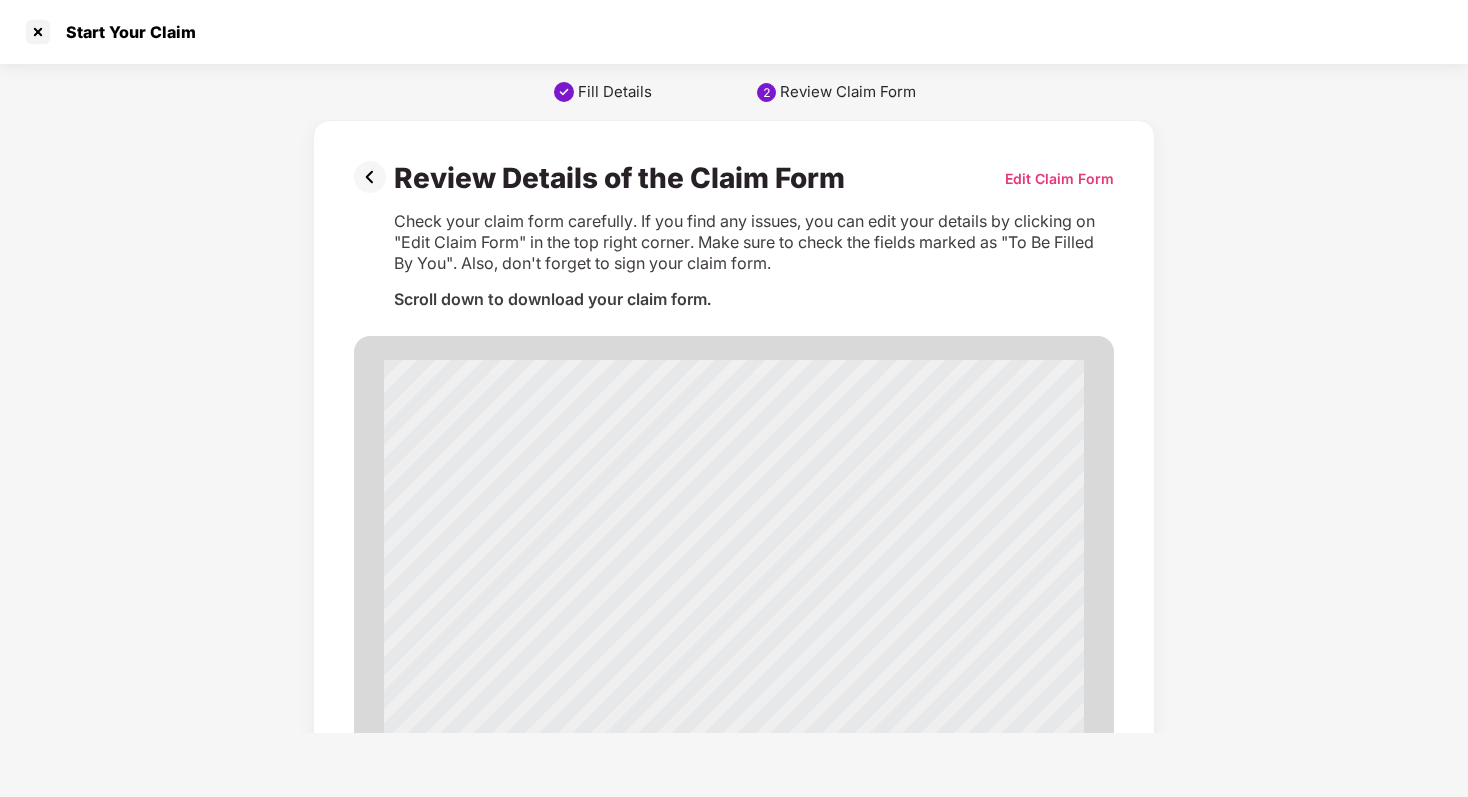 click on "0" at bounding box center [529, 497] 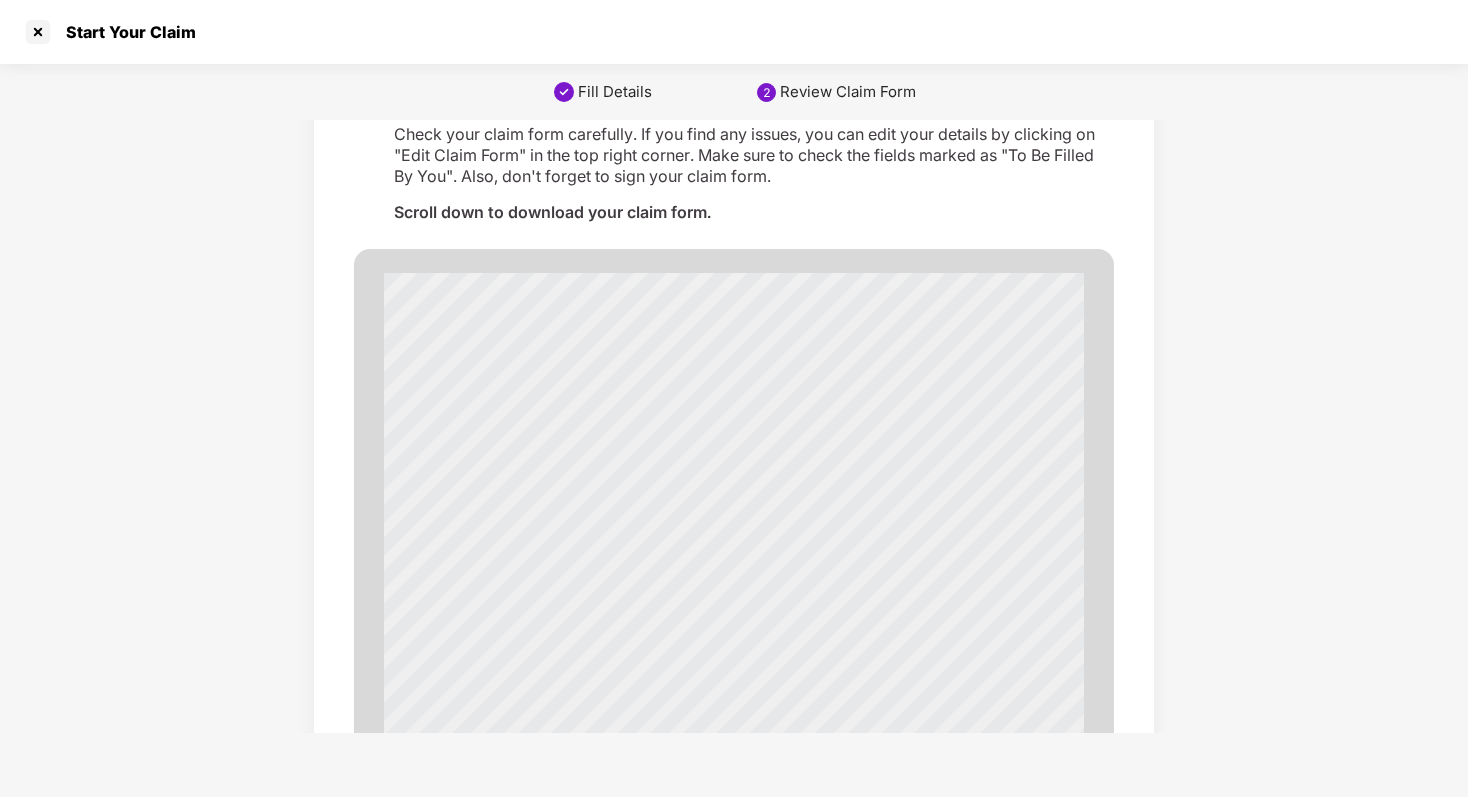 scroll, scrollTop: 0, scrollLeft: 0, axis: both 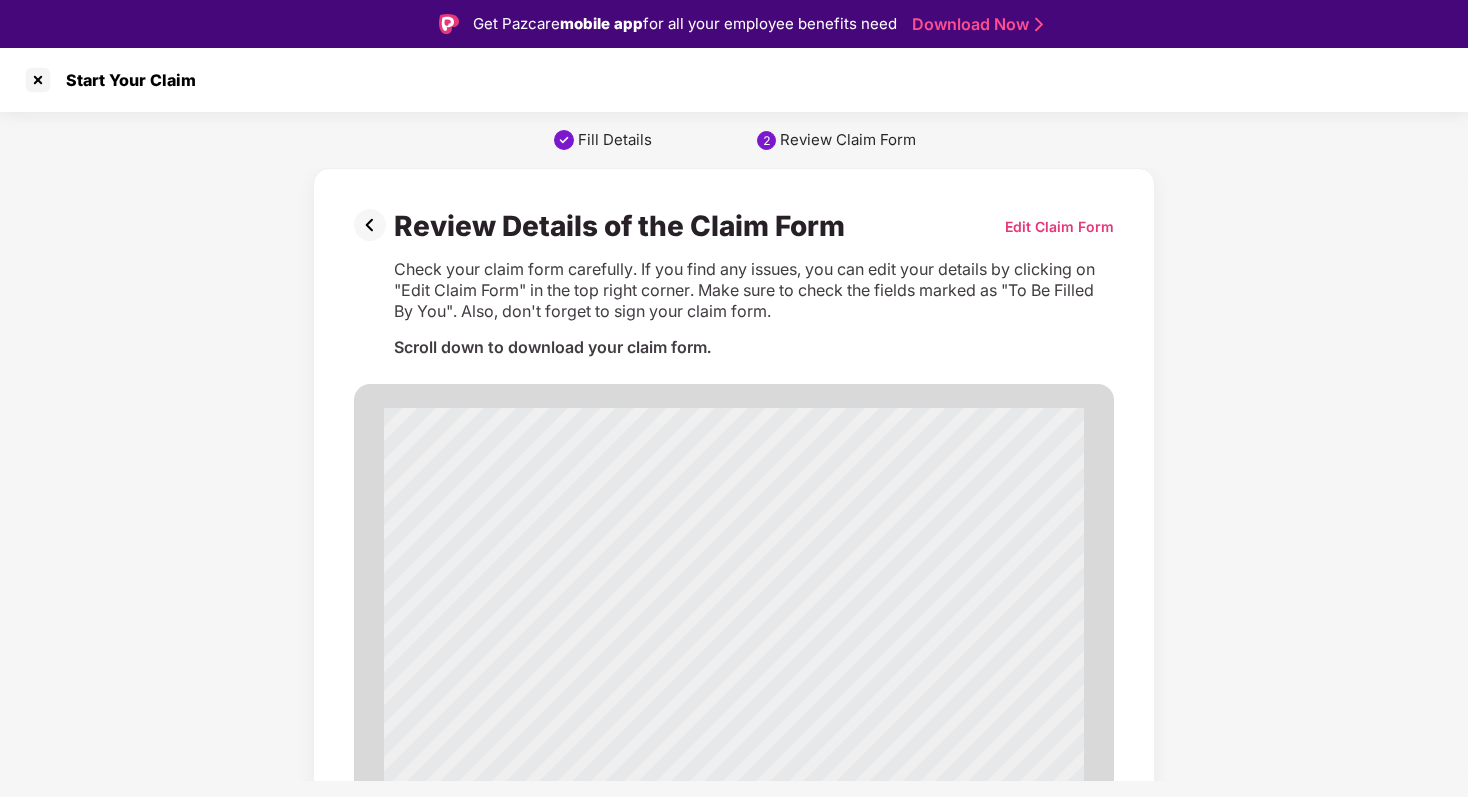 click on "Edit Claim Form" at bounding box center (1059, 226) 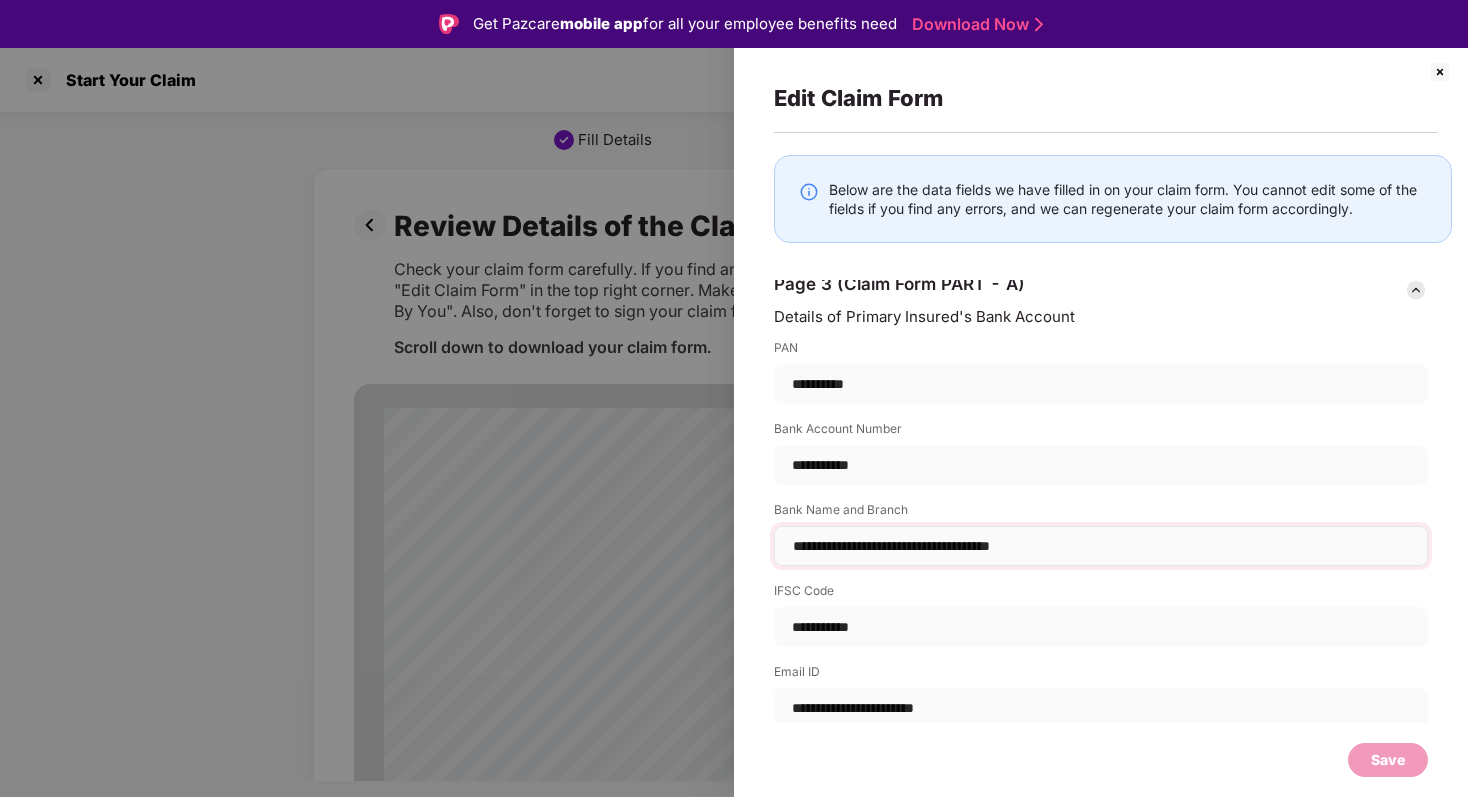 scroll, scrollTop: 3324, scrollLeft: 0, axis: vertical 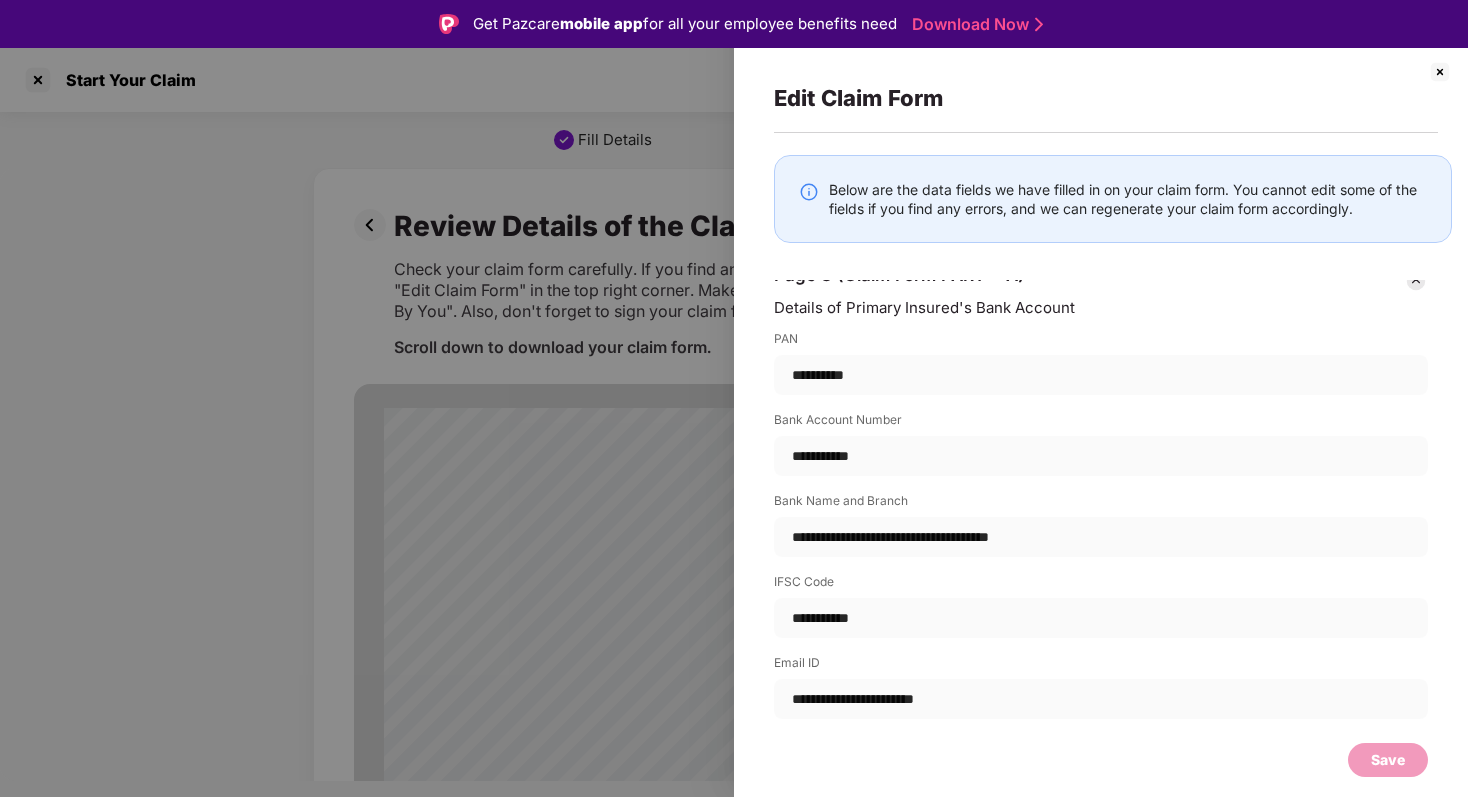 click at bounding box center (734, 398) 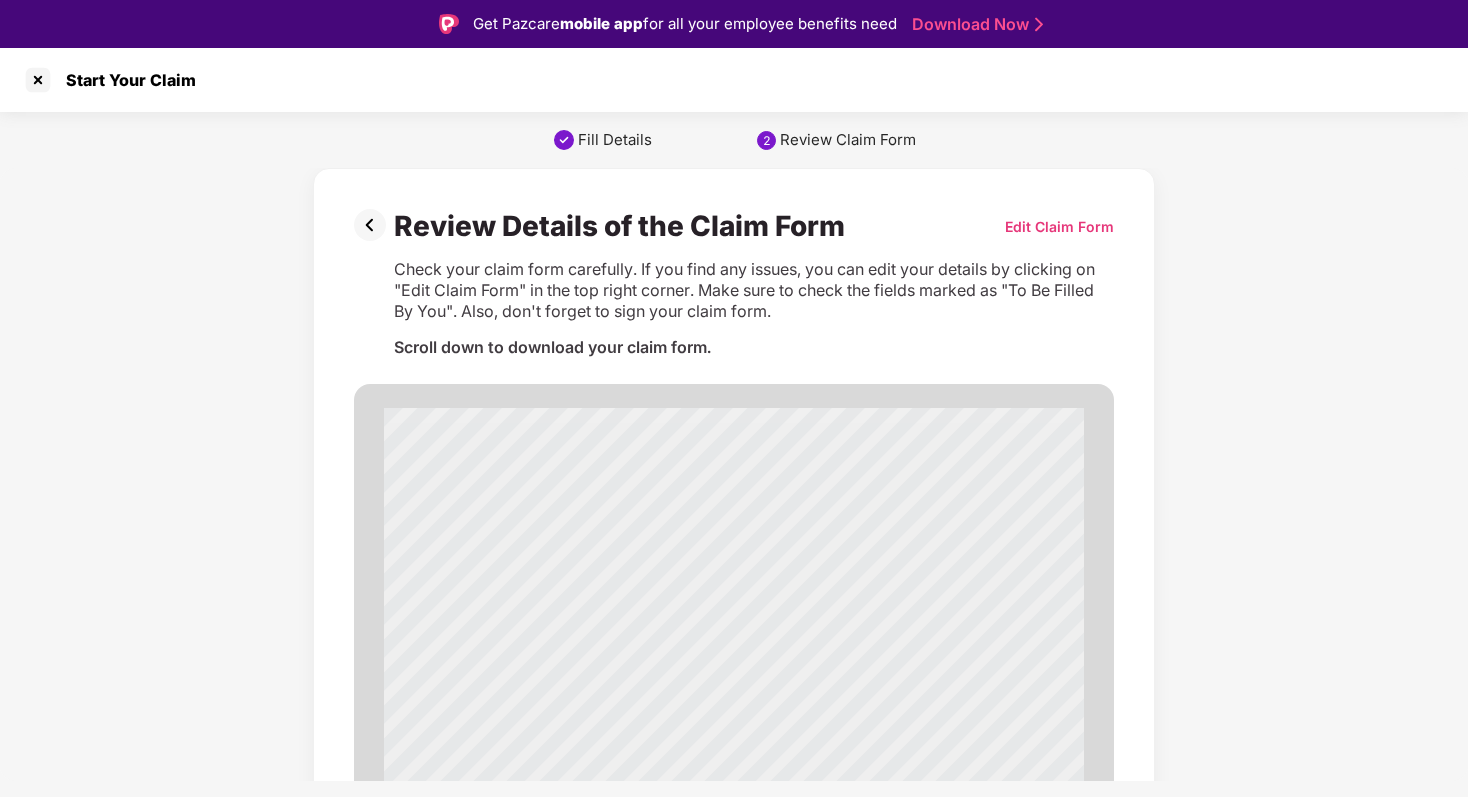 scroll, scrollTop: 48, scrollLeft: 0, axis: vertical 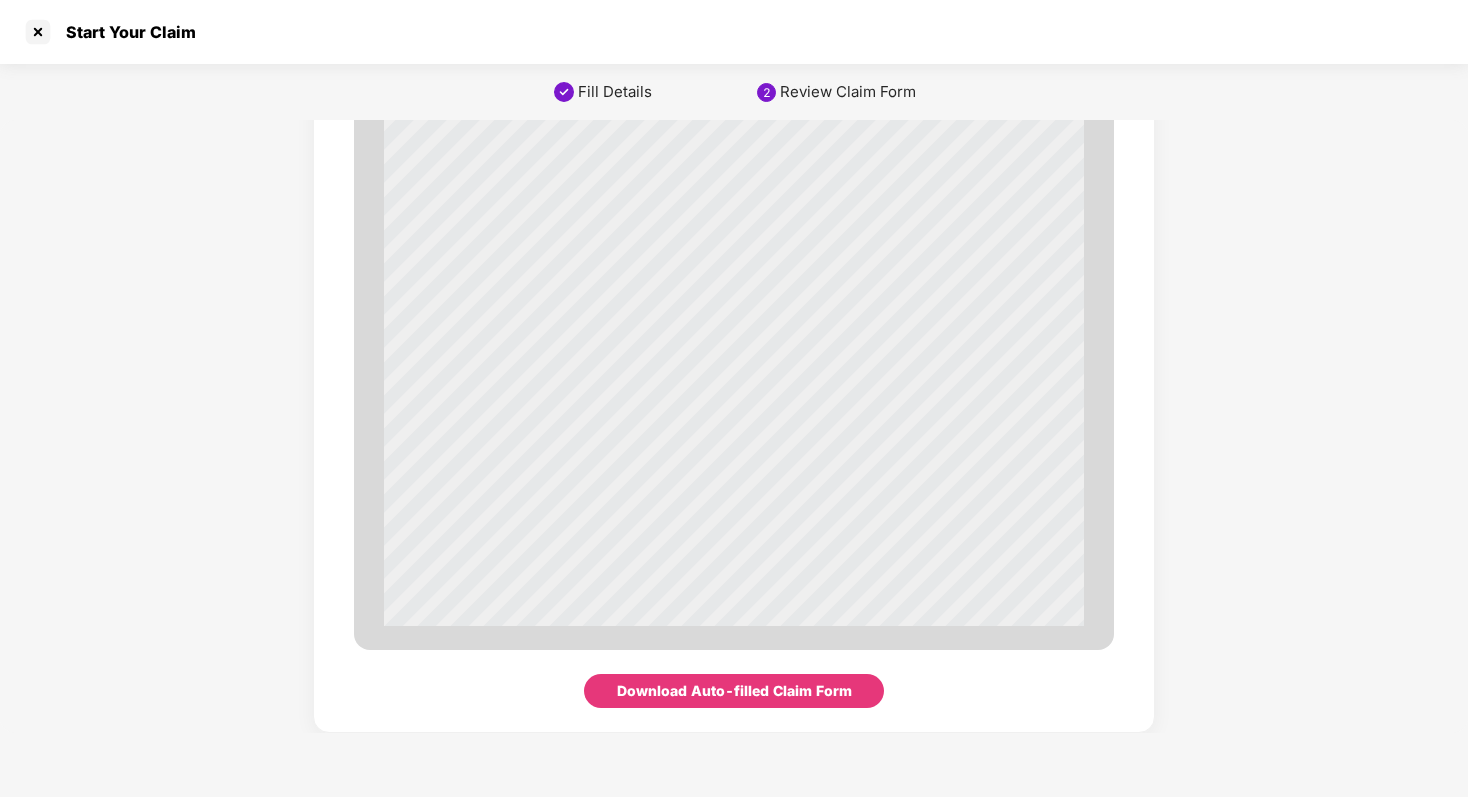 click on "Download Auto-filled Claim Form" at bounding box center [734, 691] 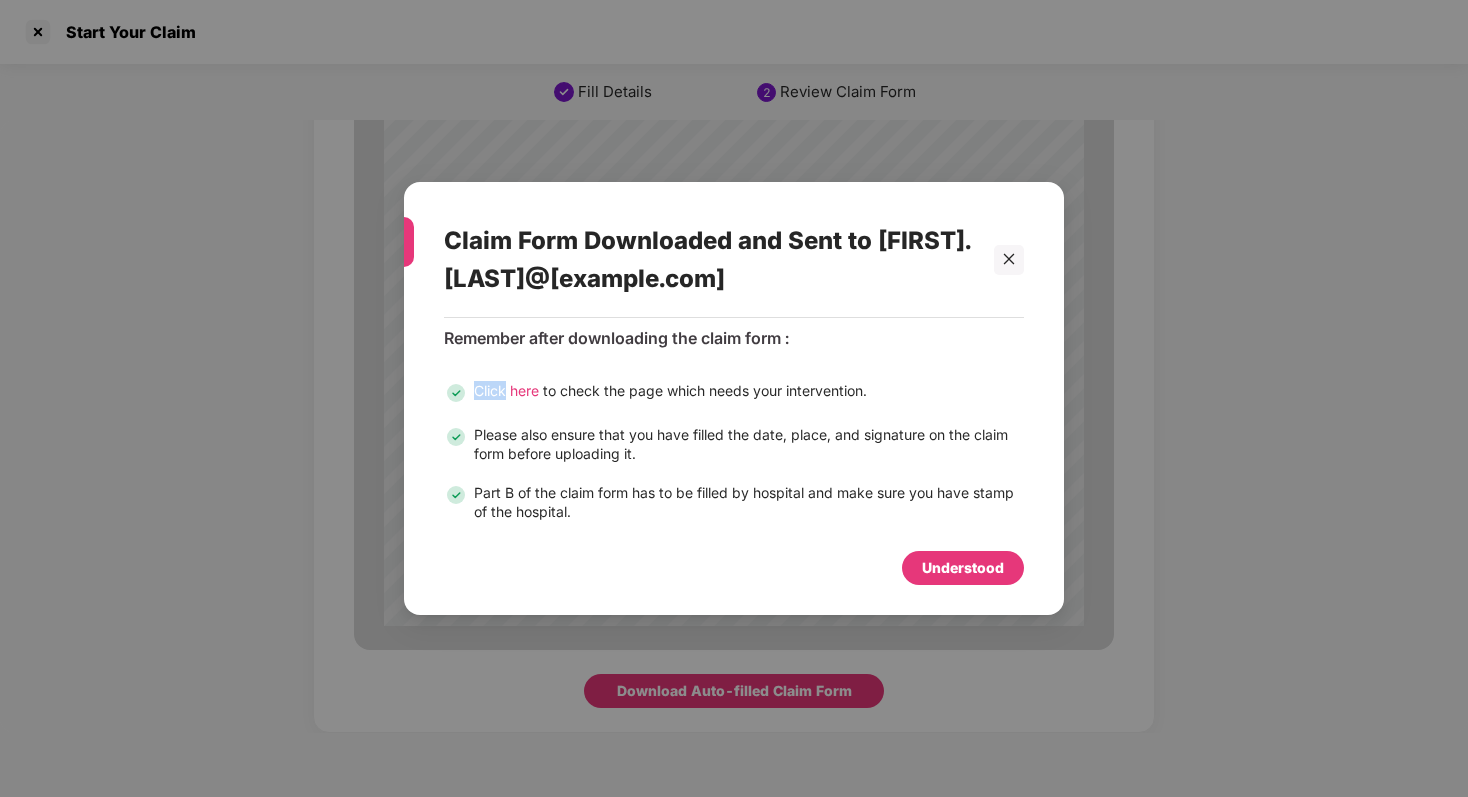 copy on "Click" 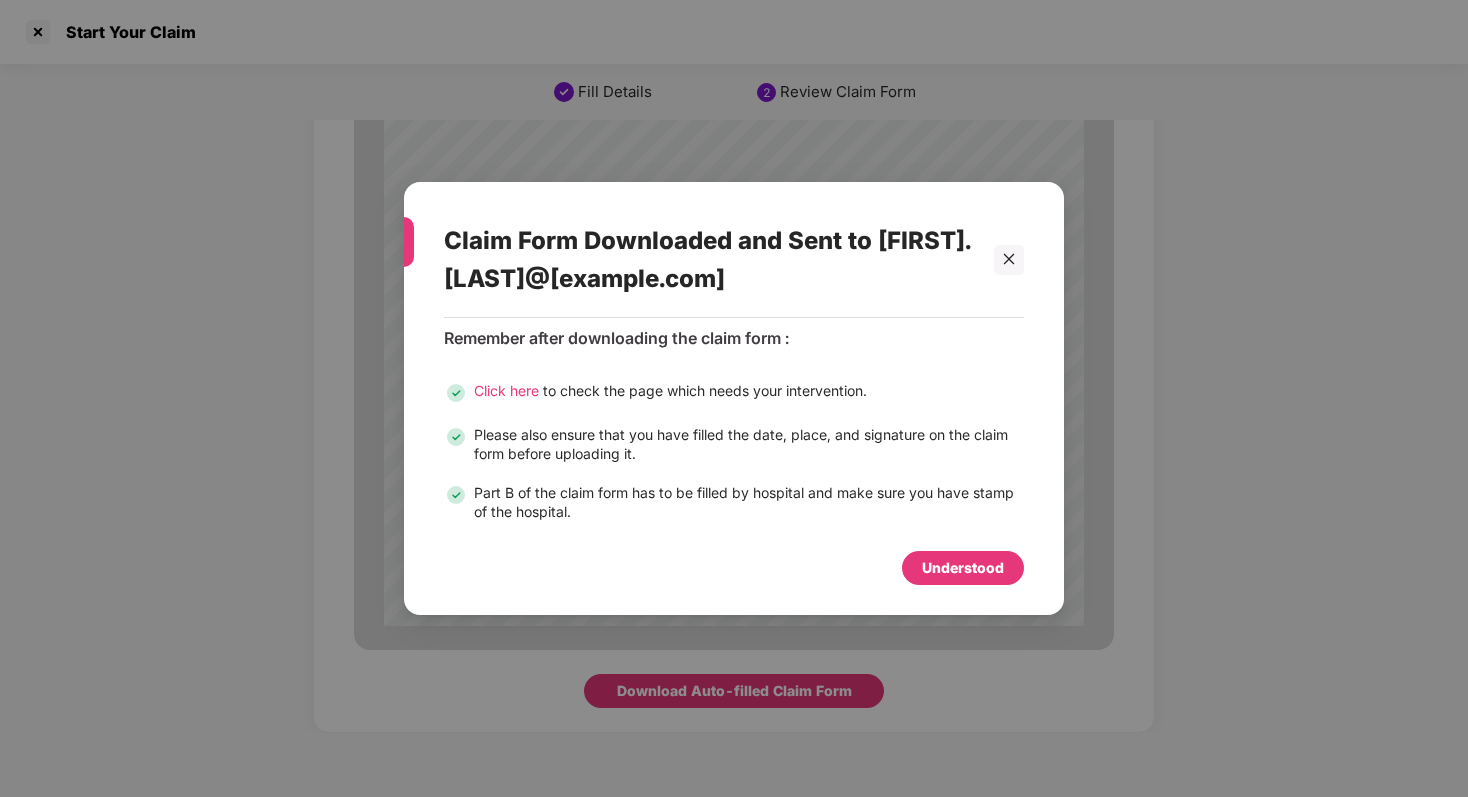 click on "Click here   to check the page which needs your intervention. Please also ensure that you have filled the date, place, and signature on the claim form before uploading it. Part B of the claim form has to be filled by hospital and make sure you have stamp of the hospital." at bounding box center [734, 451] 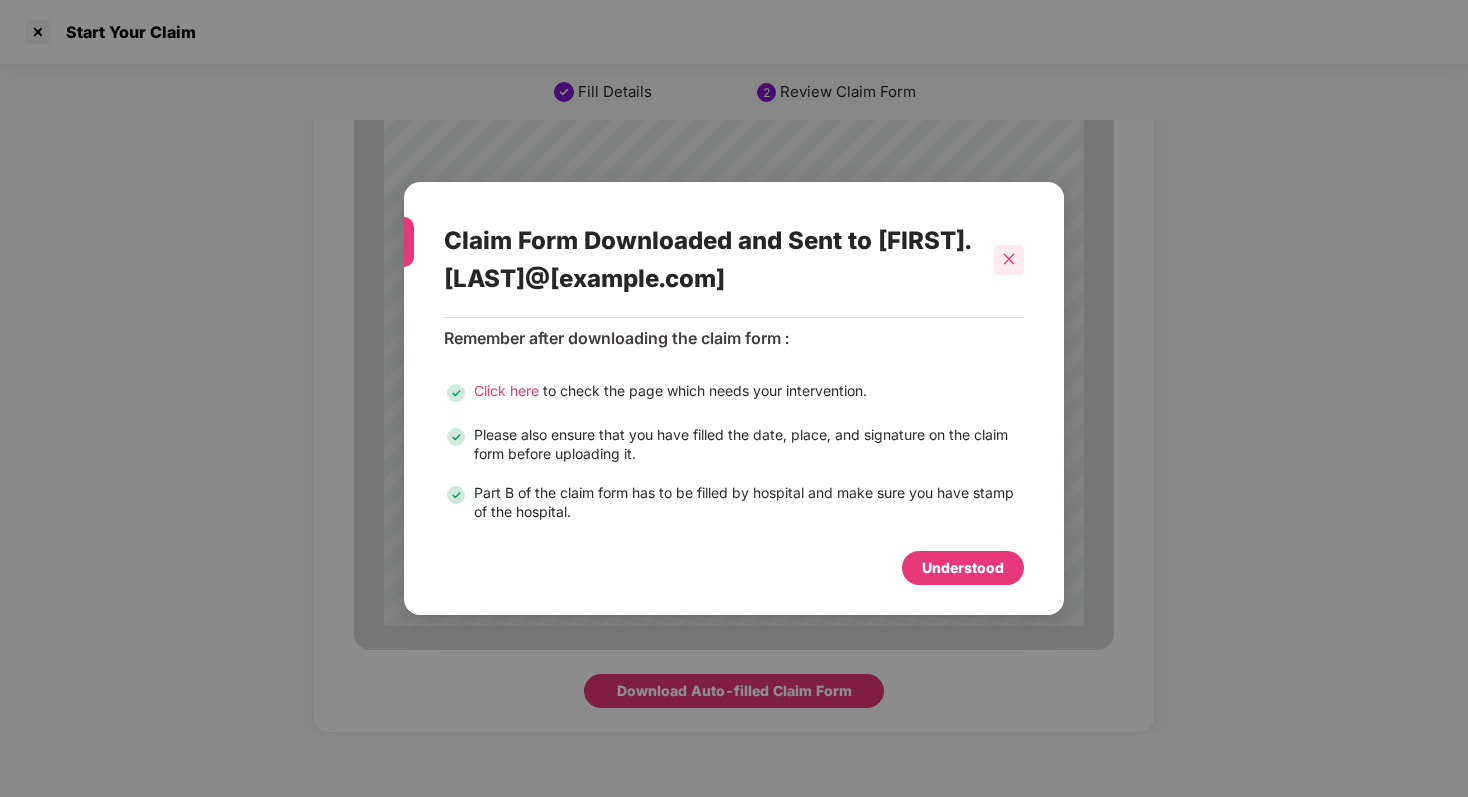 click 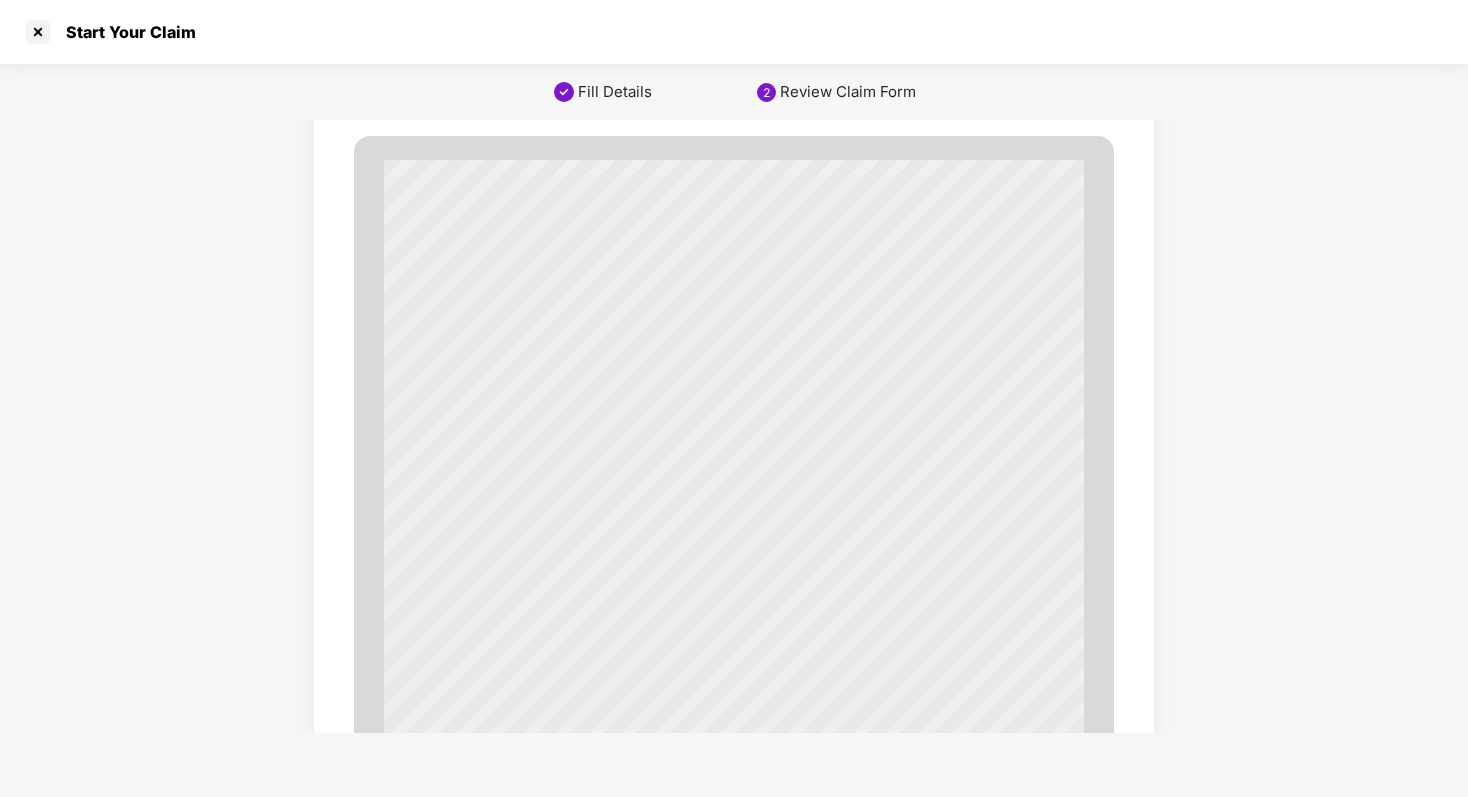 scroll, scrollTop: 0, scrollLeft: 0, axis: both 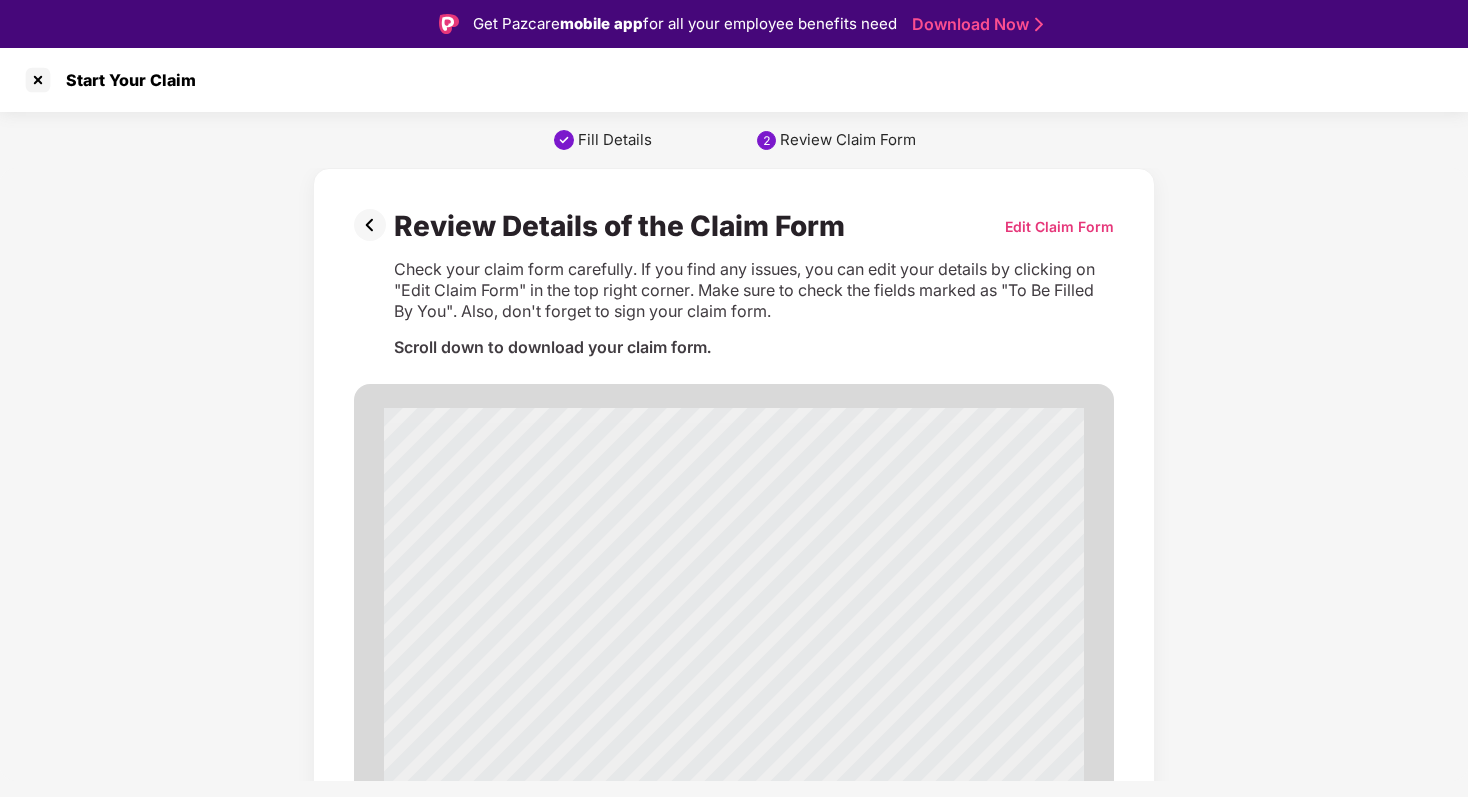 click on "Edit Claim Form" at bounding box center (1059, 226) 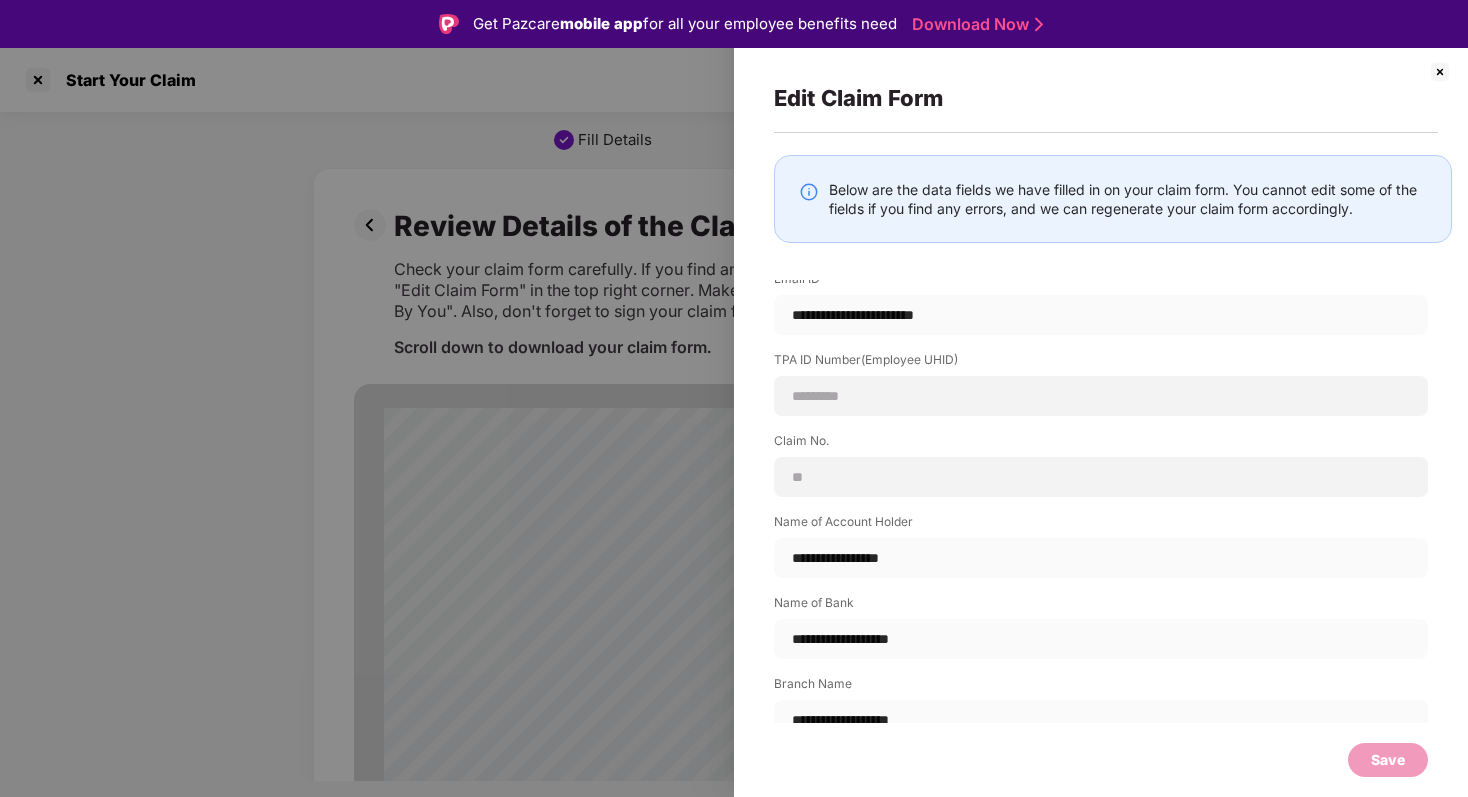scroll, scrollTop: 390, scrollLeft: 0, axis: vertical 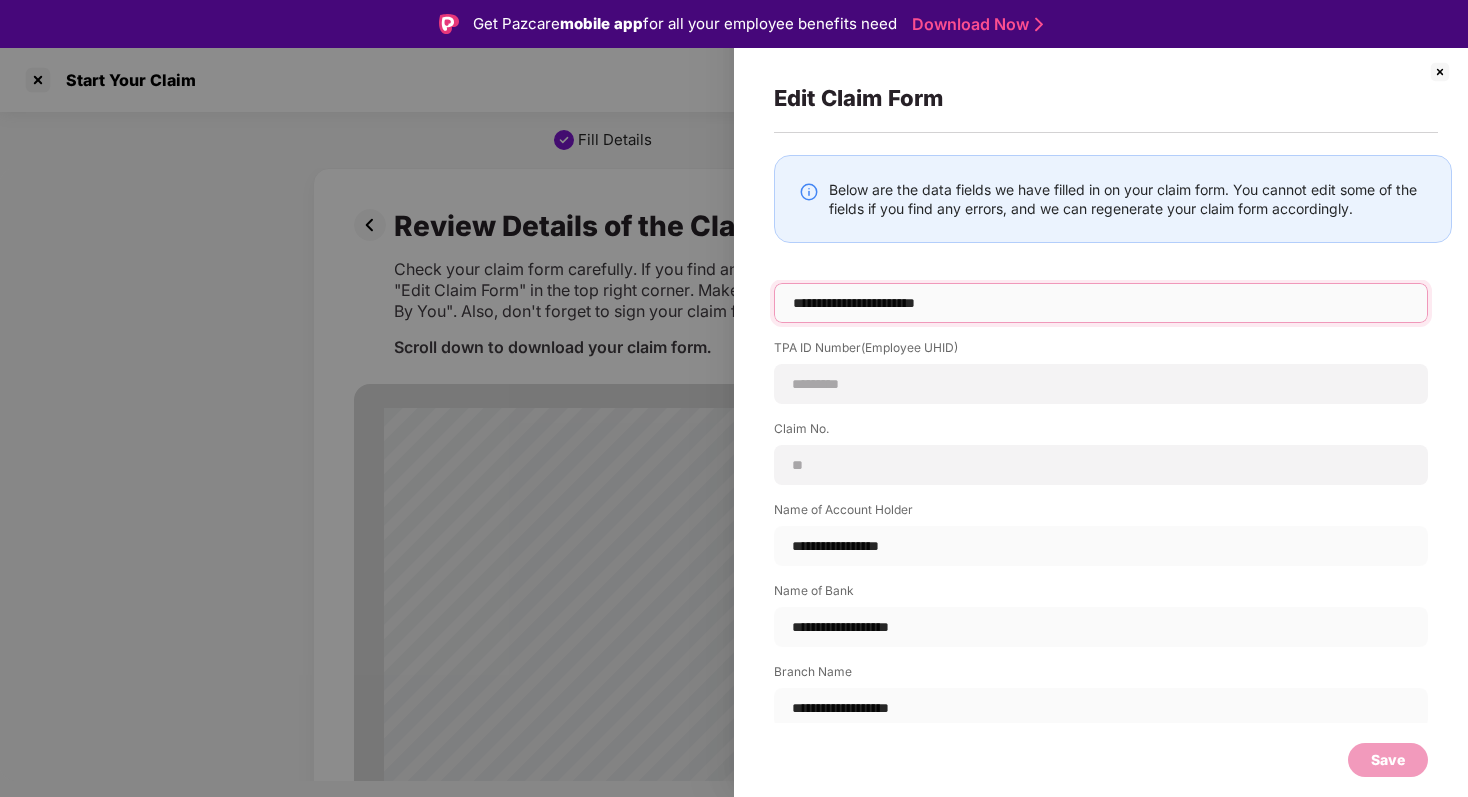 click on "**********" at bounding box center [1101, 303] 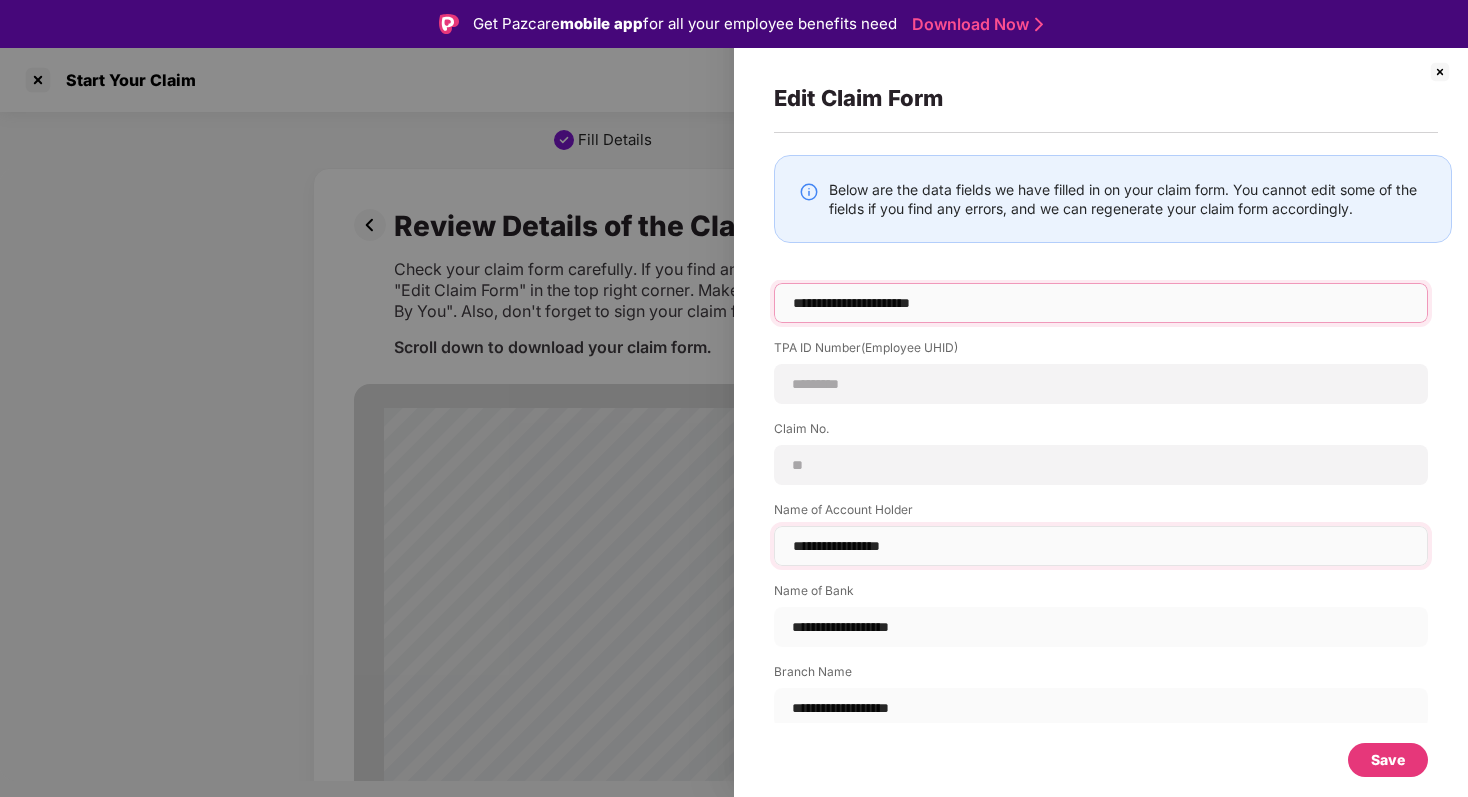 type on "**********" 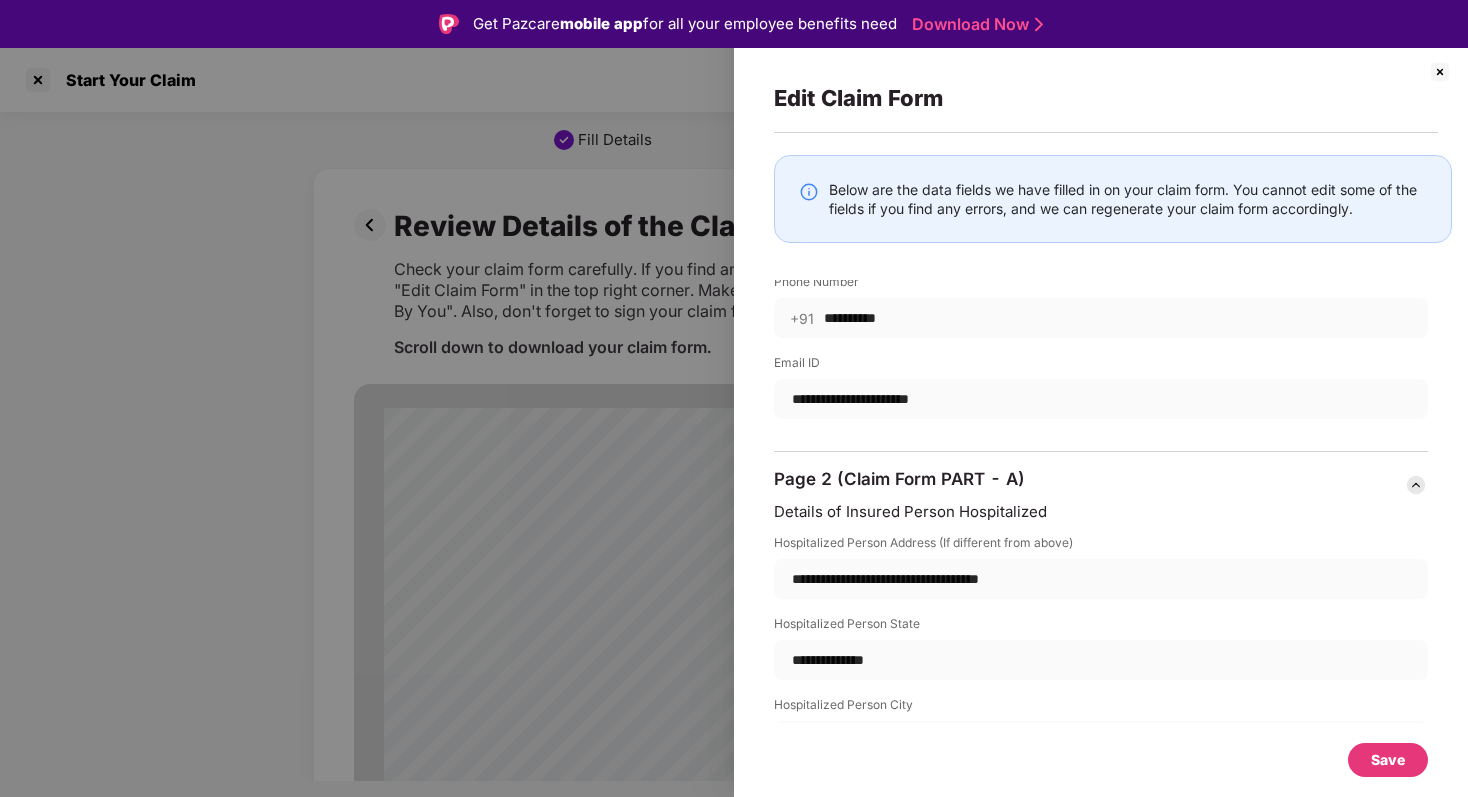 scroll, scrollTop: 3336, scrollLeft: 0, axis: vertical 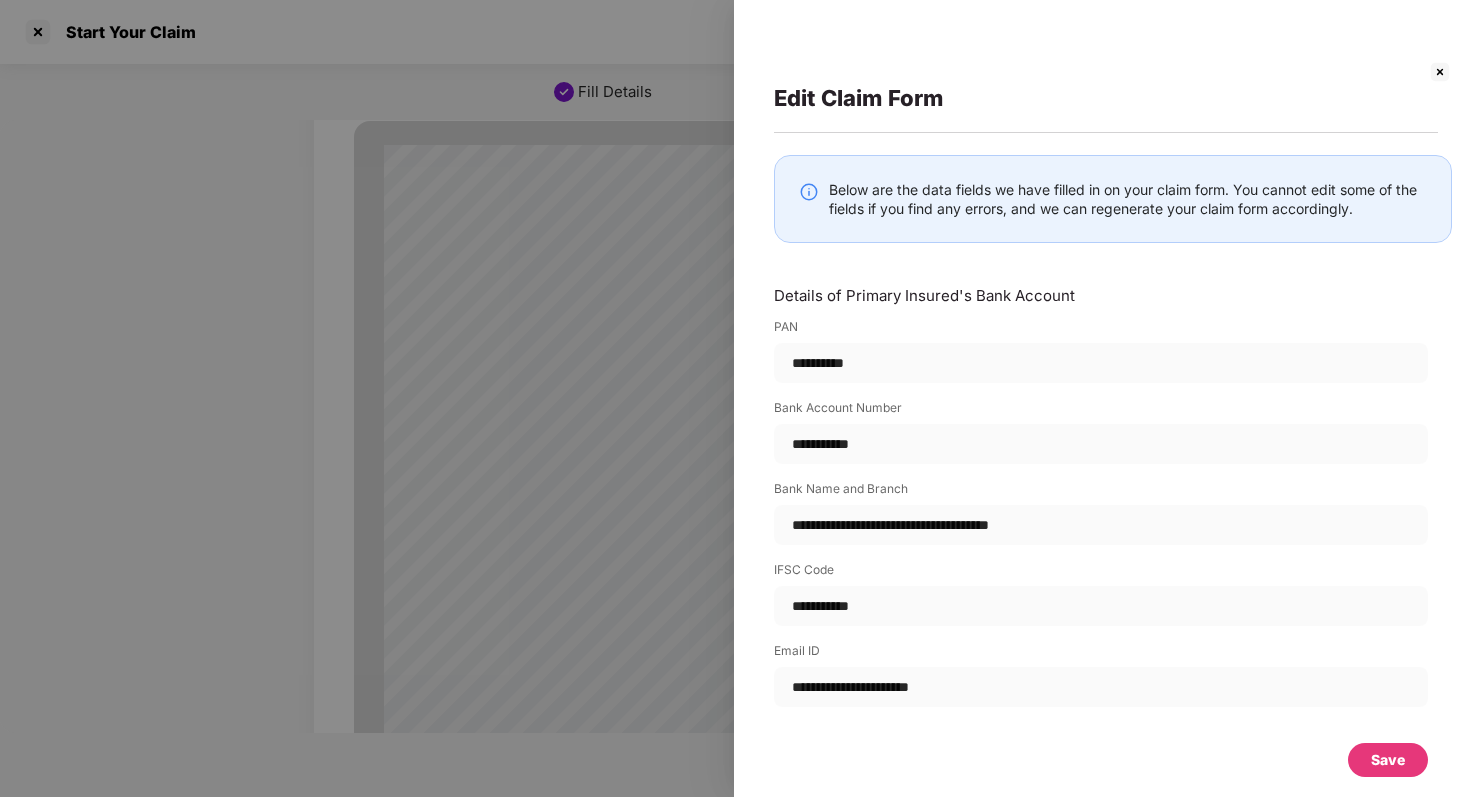 click on "Save" at bounding box center (1388, 760) 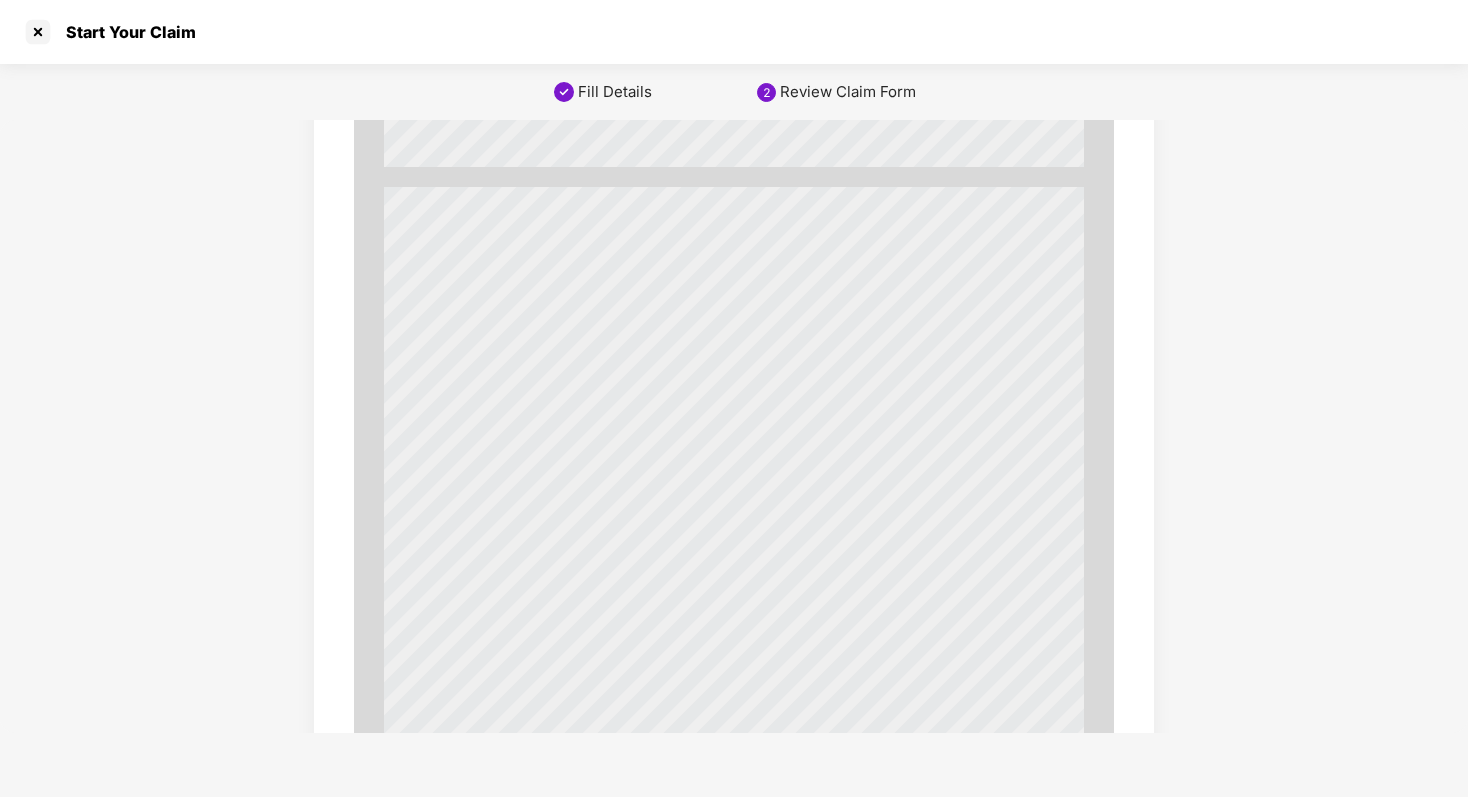 scroll, scrollTop: 6781, scrollLeft: 0, axis: vertical 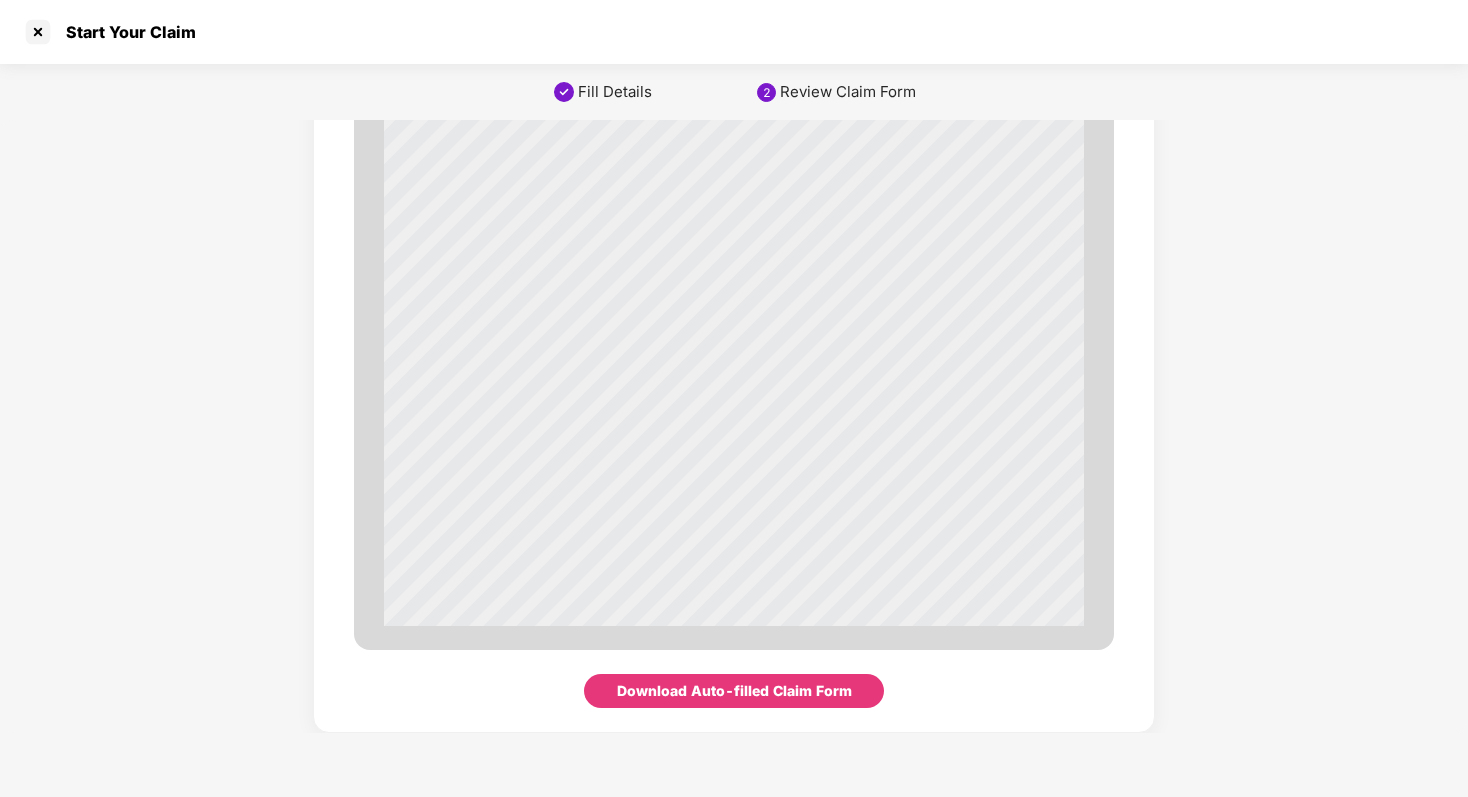 click on "Download Auto-filled Claim Form" at bounding box center [734, 691] 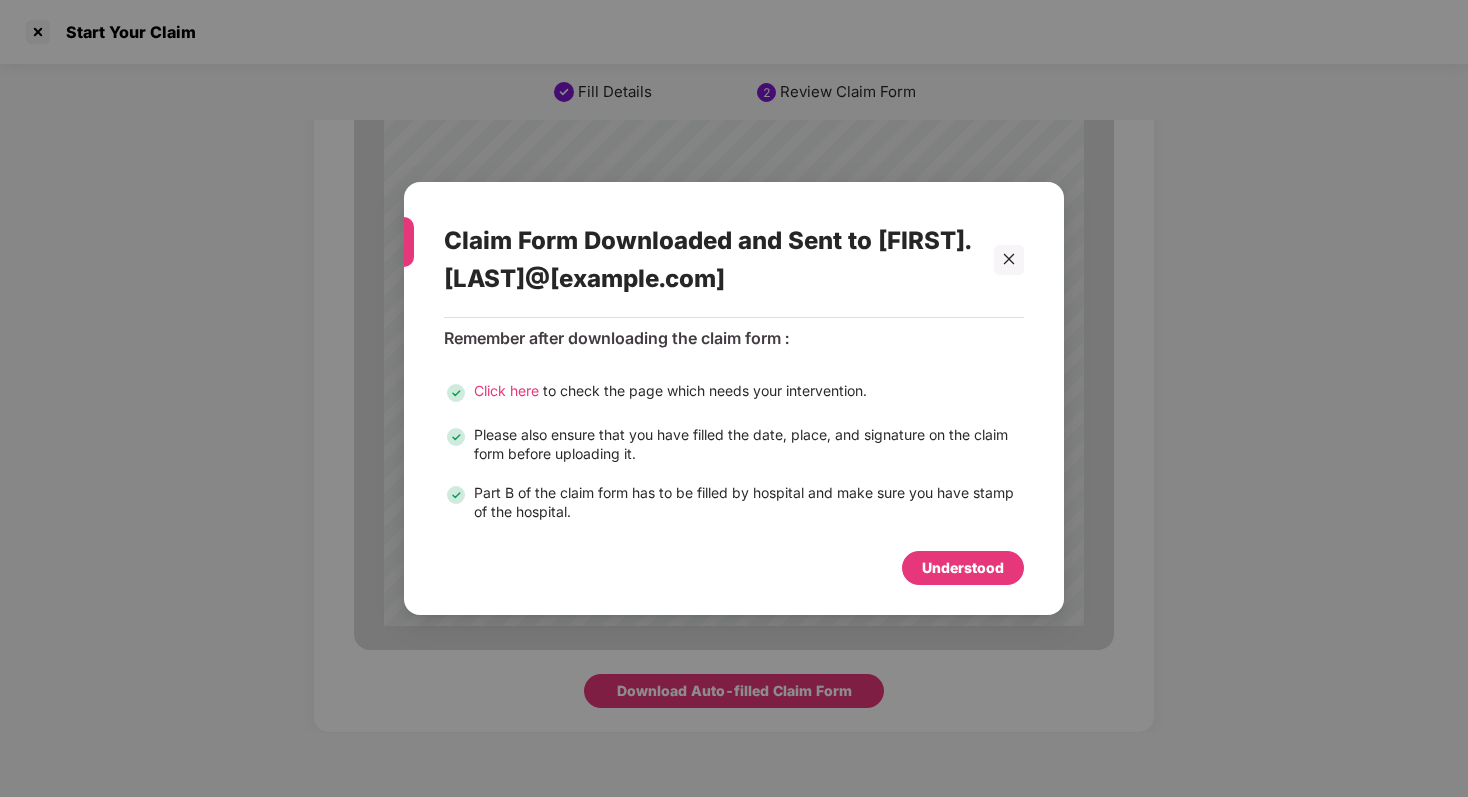 click on "Click here" at bounding box center (506, 390) 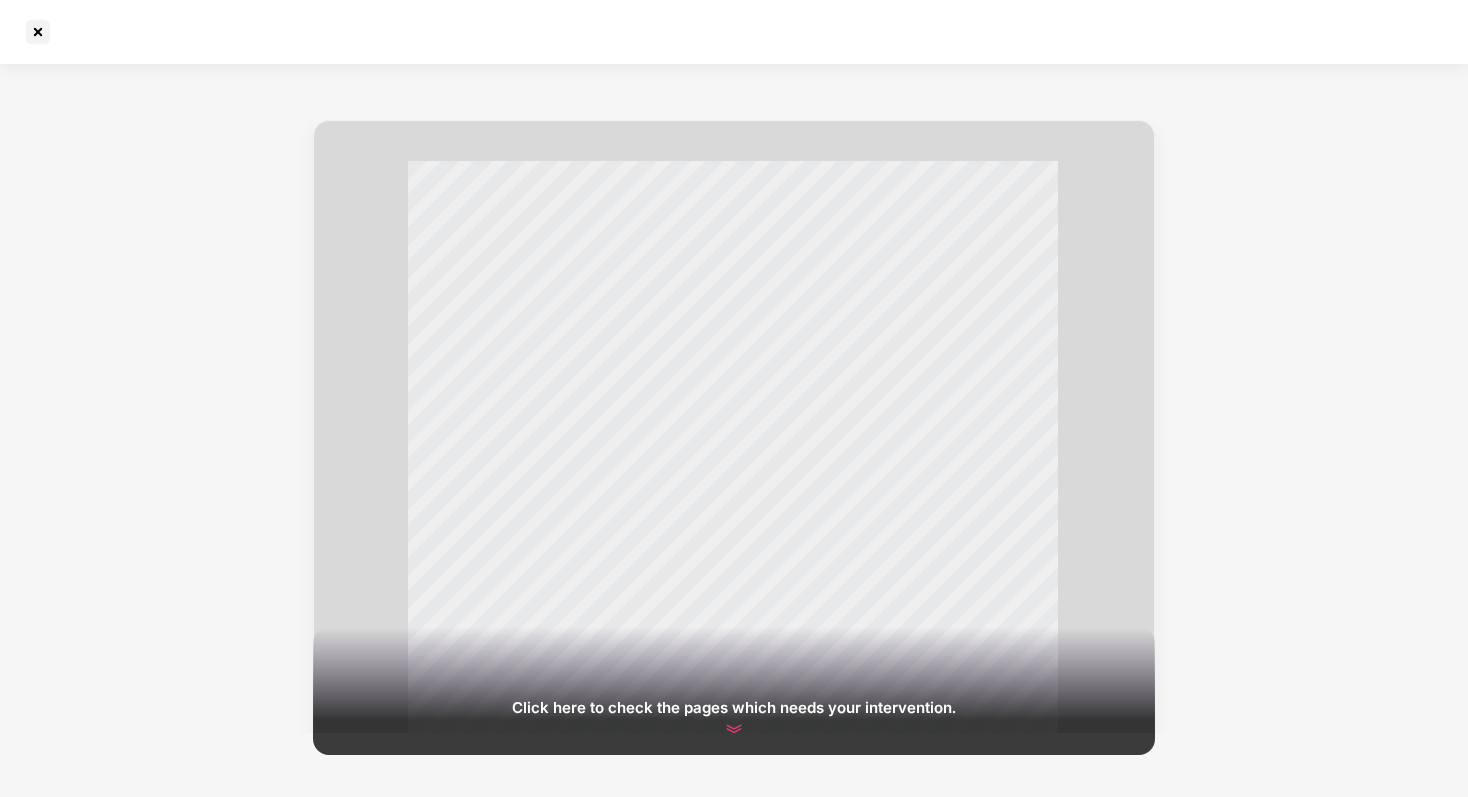 scroll, scrollTop: 41, scrollLeft: 0, axis: vertical 